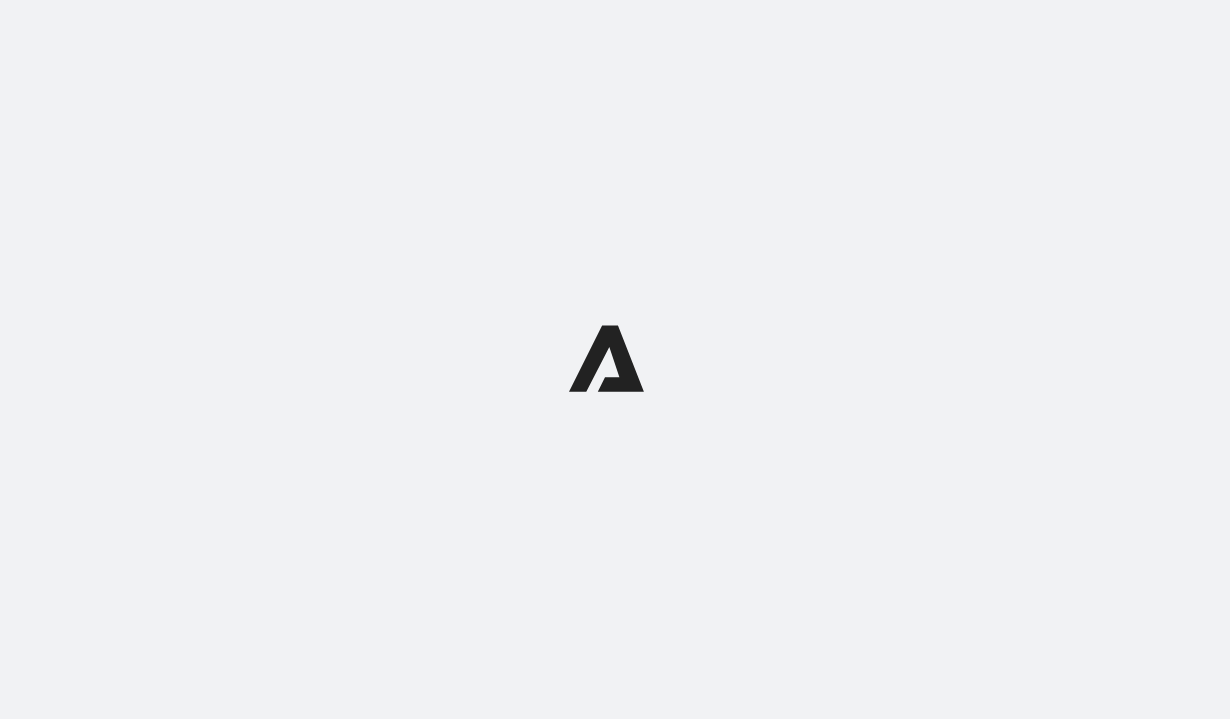 scroll, scrollTop: 0, scrollLeft: 0, axis: both 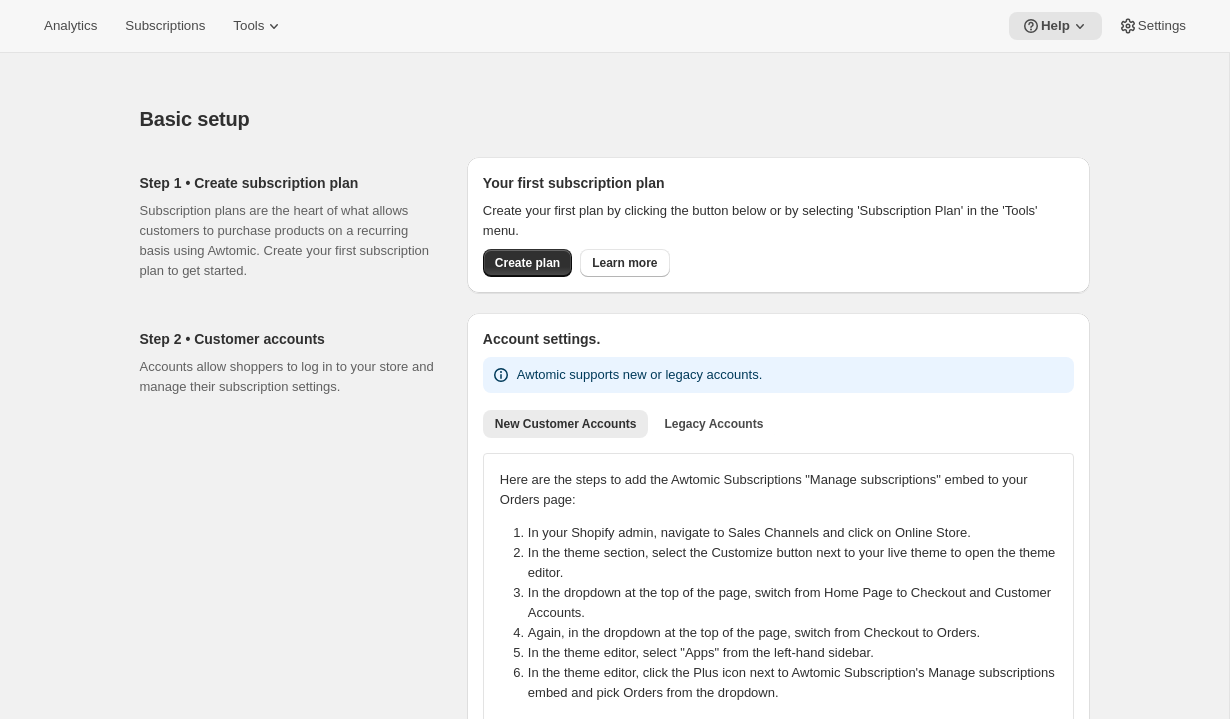 click on "Analytics Subscriptions Tools Help Settings" at bounding box center (615, 26) 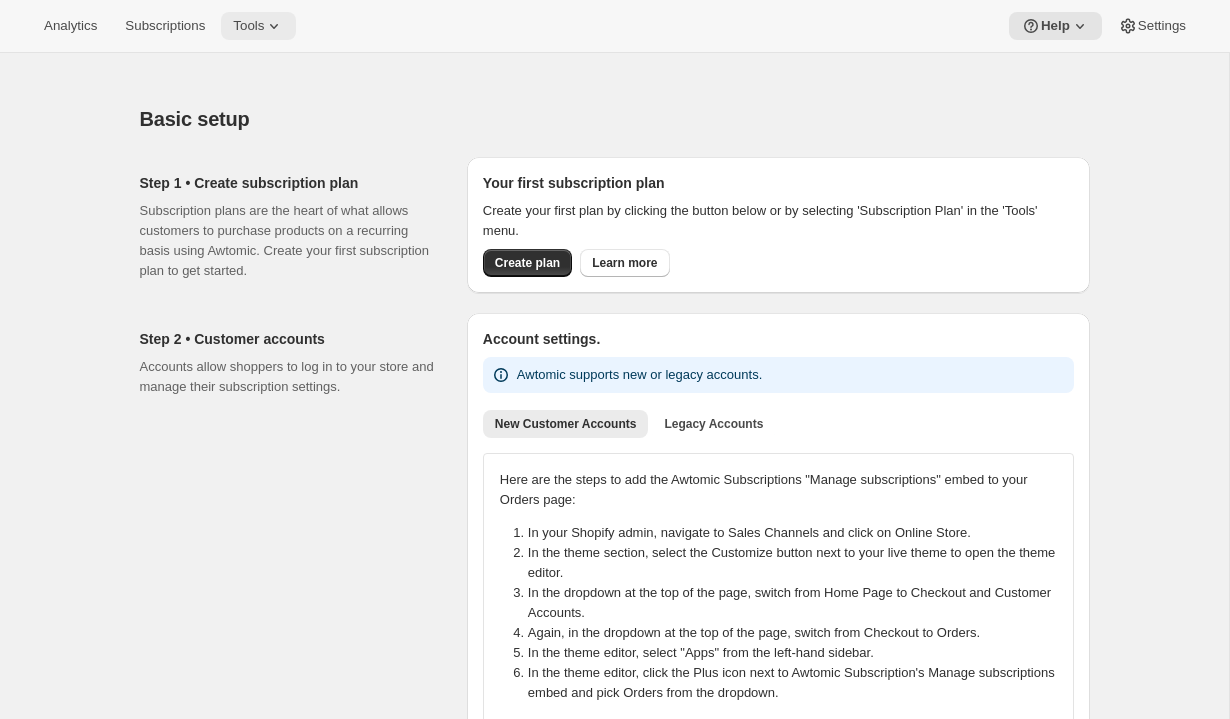 click 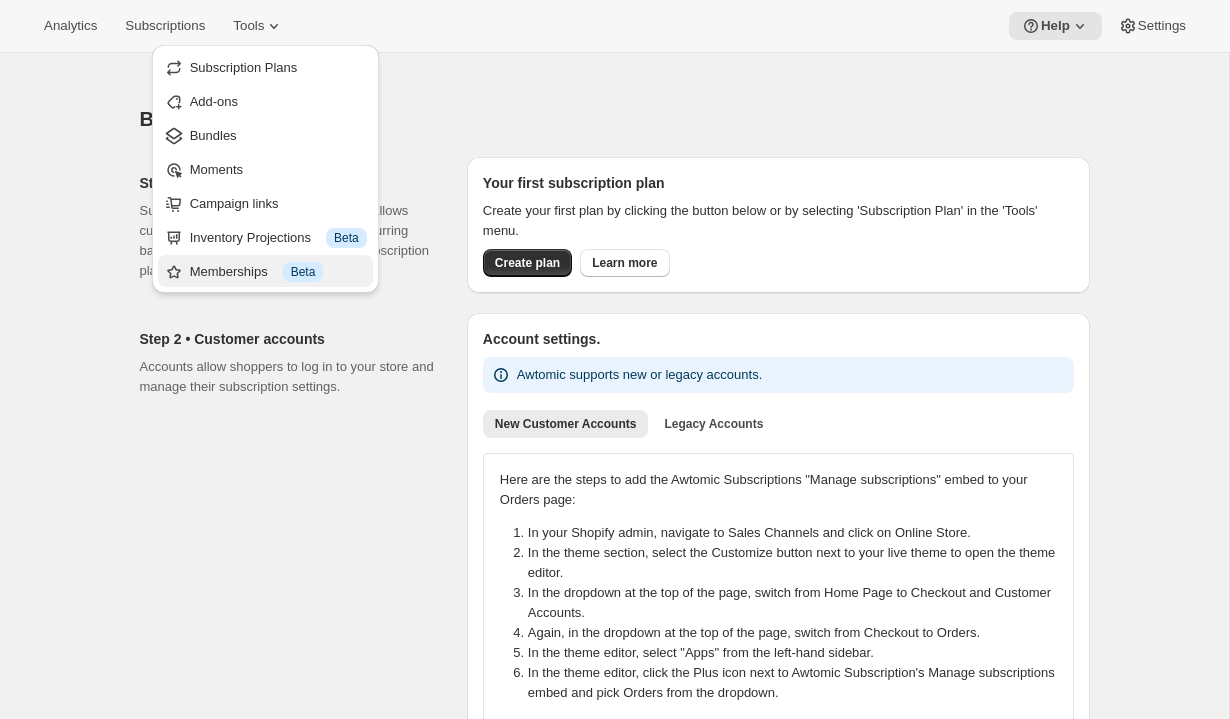 click on "Memberships Info Beta" at bounding box center [278, 272] 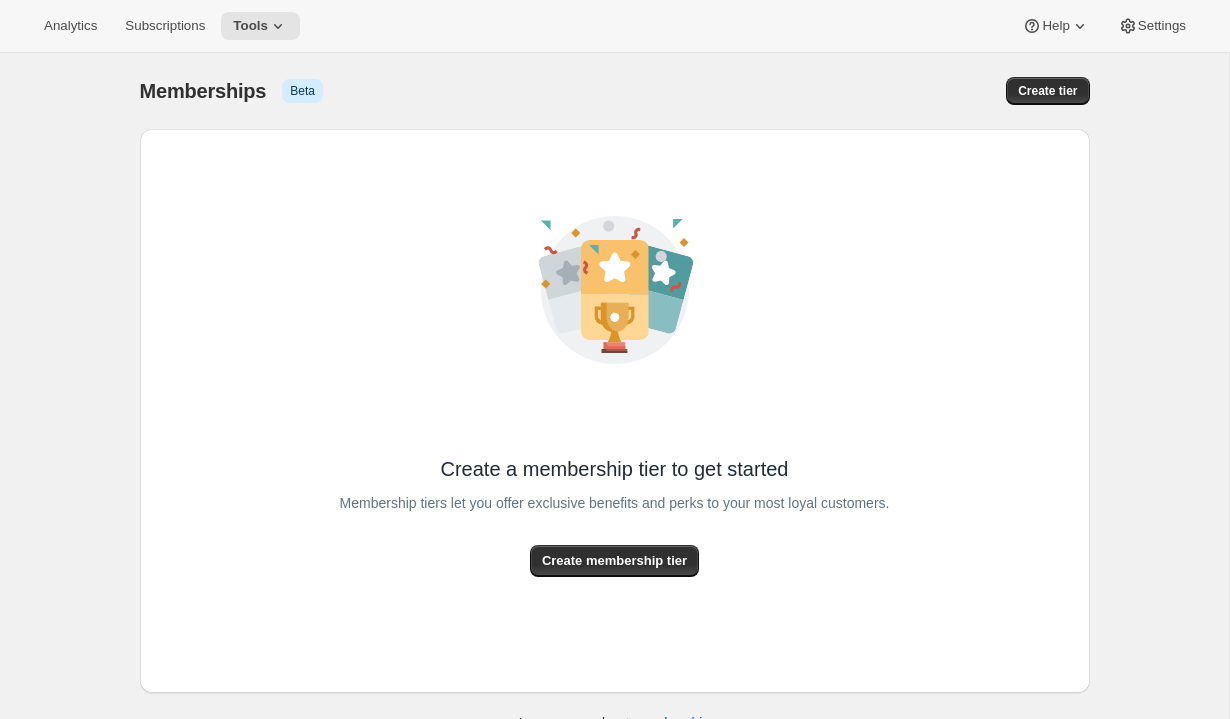 scroll, scrollTop: 53, scrollLeft: 0, axis: vertical 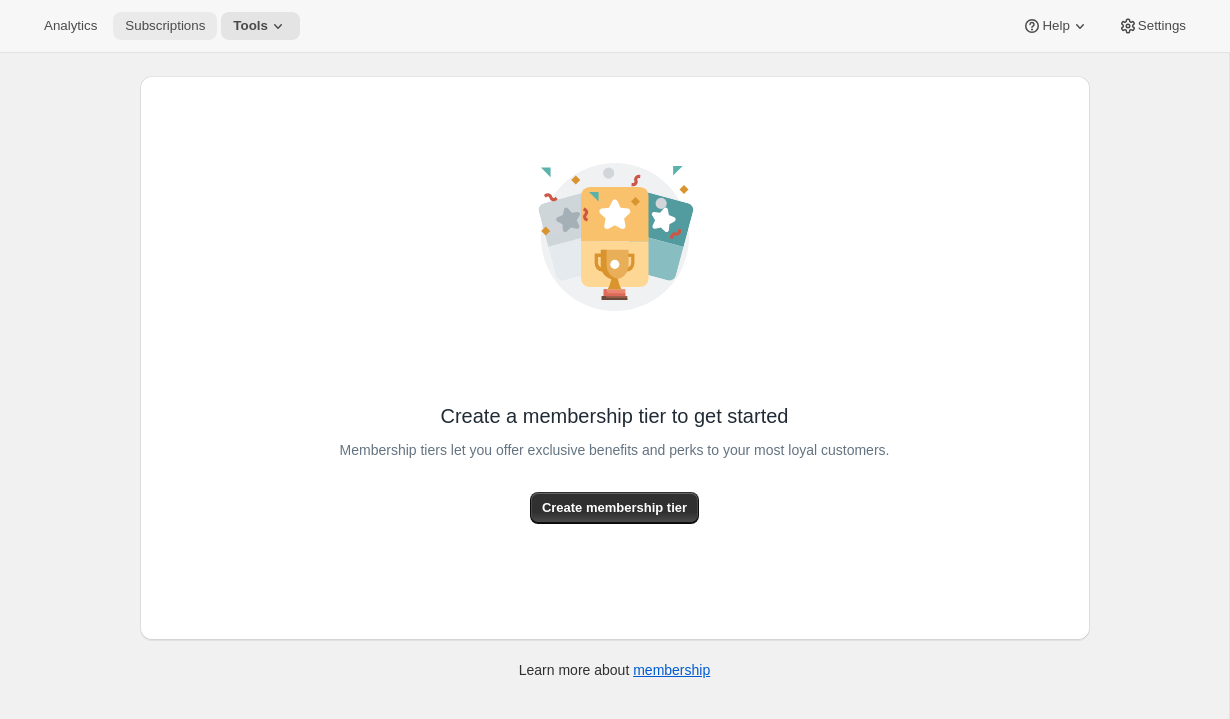 click on "Subscriptions" at bounding box center (165, 26) 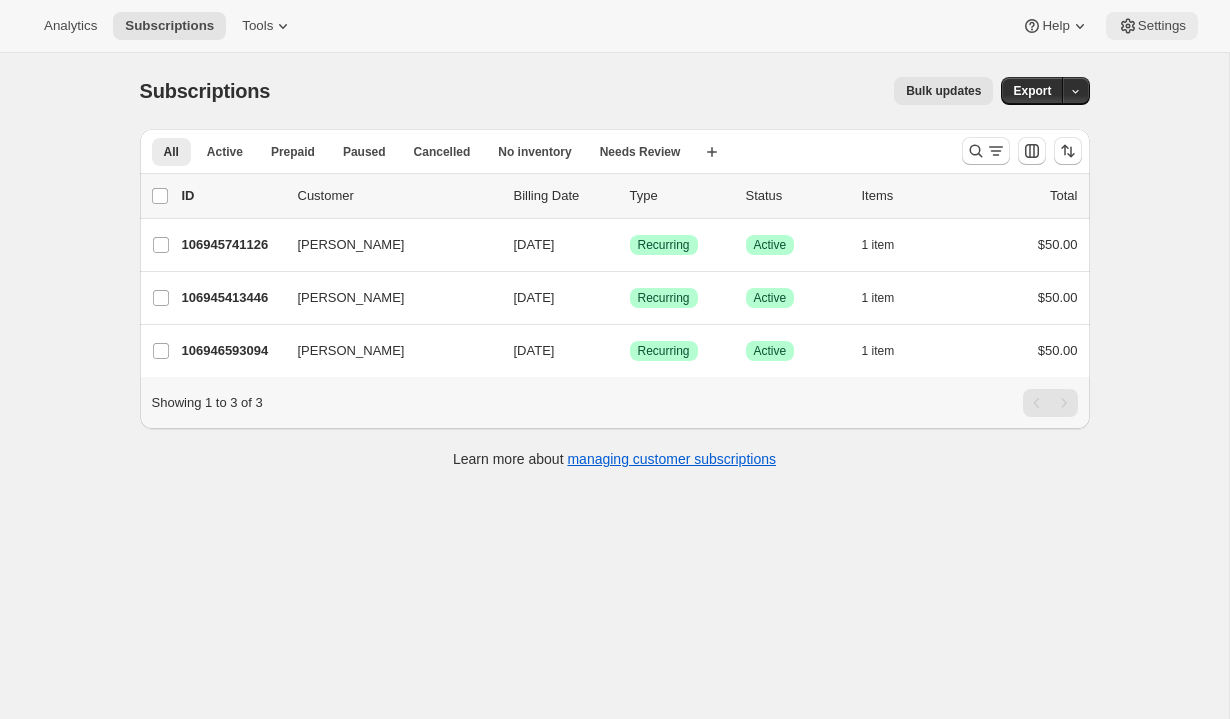click on "Settings" at bounding box center (1152, 26) 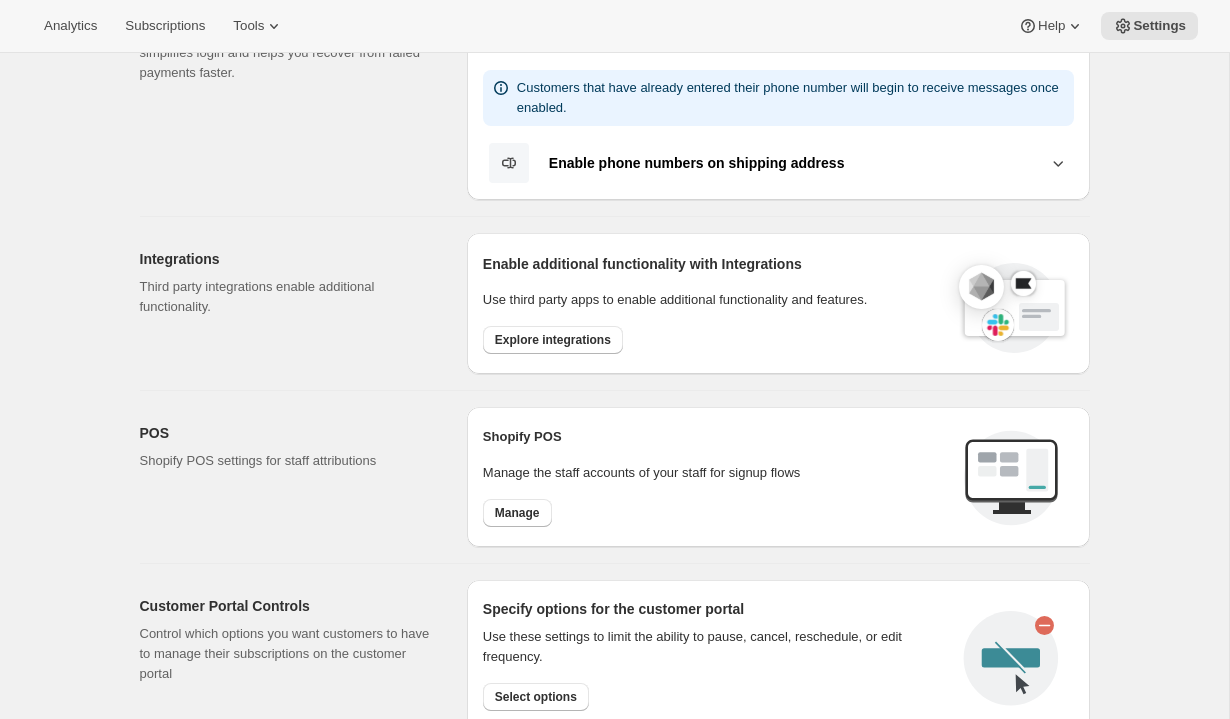 scroll, scrollTop: 575, scrollLeft: 0, axis: vertical 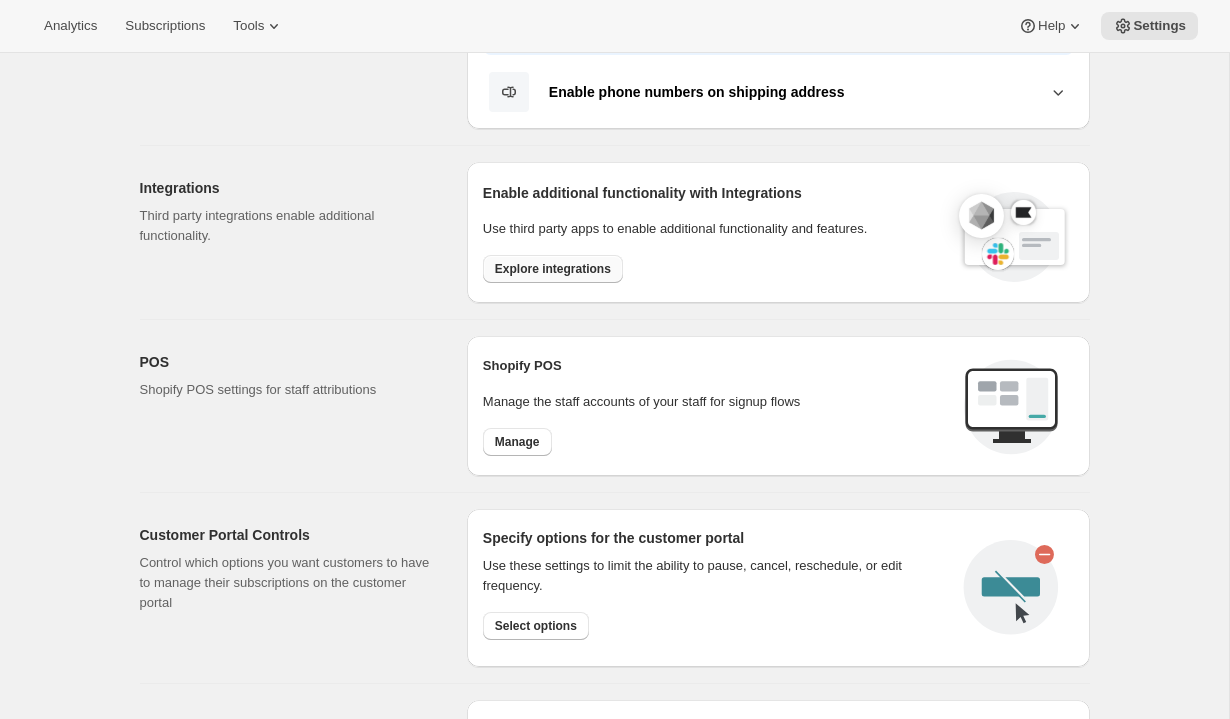 click on "Explore integrations" at bounding box center [553, 269] 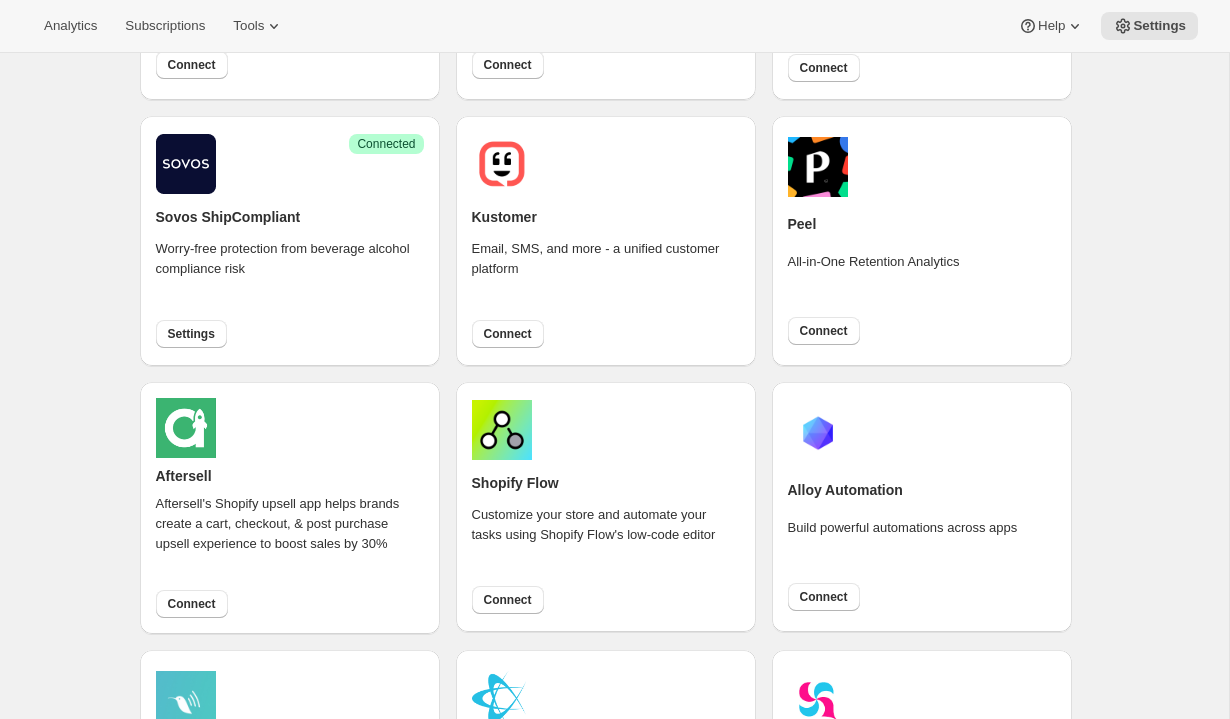 scroll, scrollTop: 523, scrollLeft: 0, axis: vertical 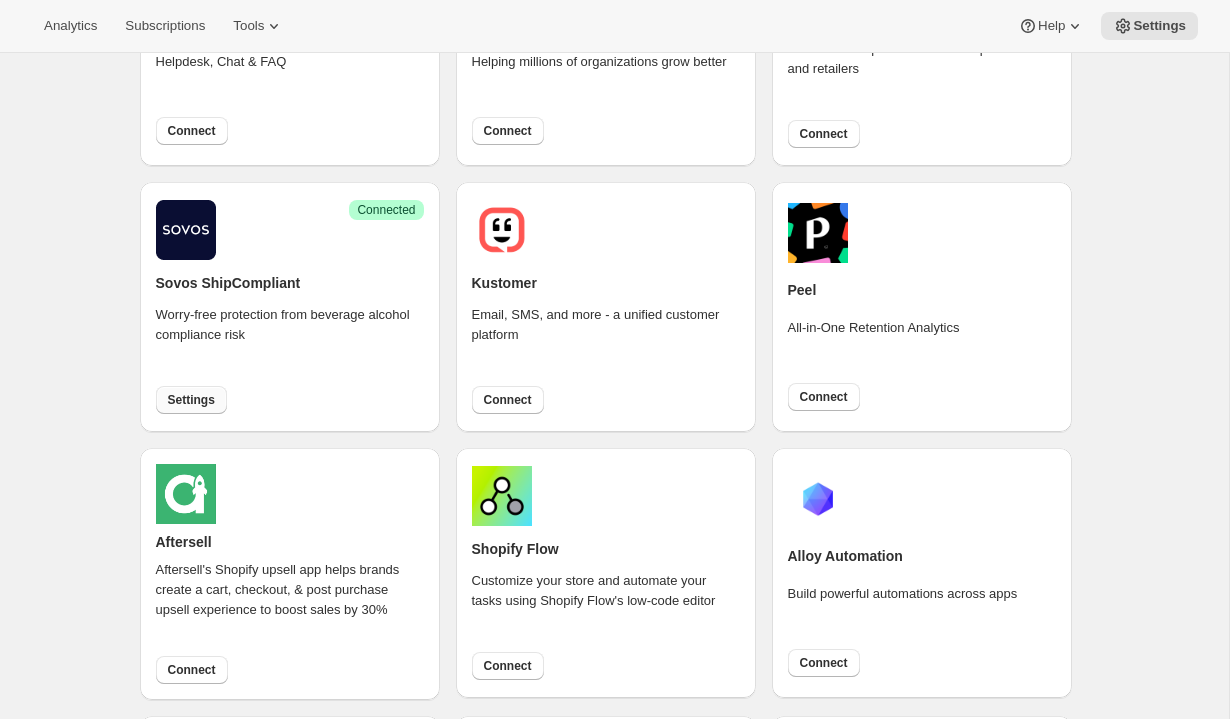 click on "Settings" at bounding box center (191, 400) 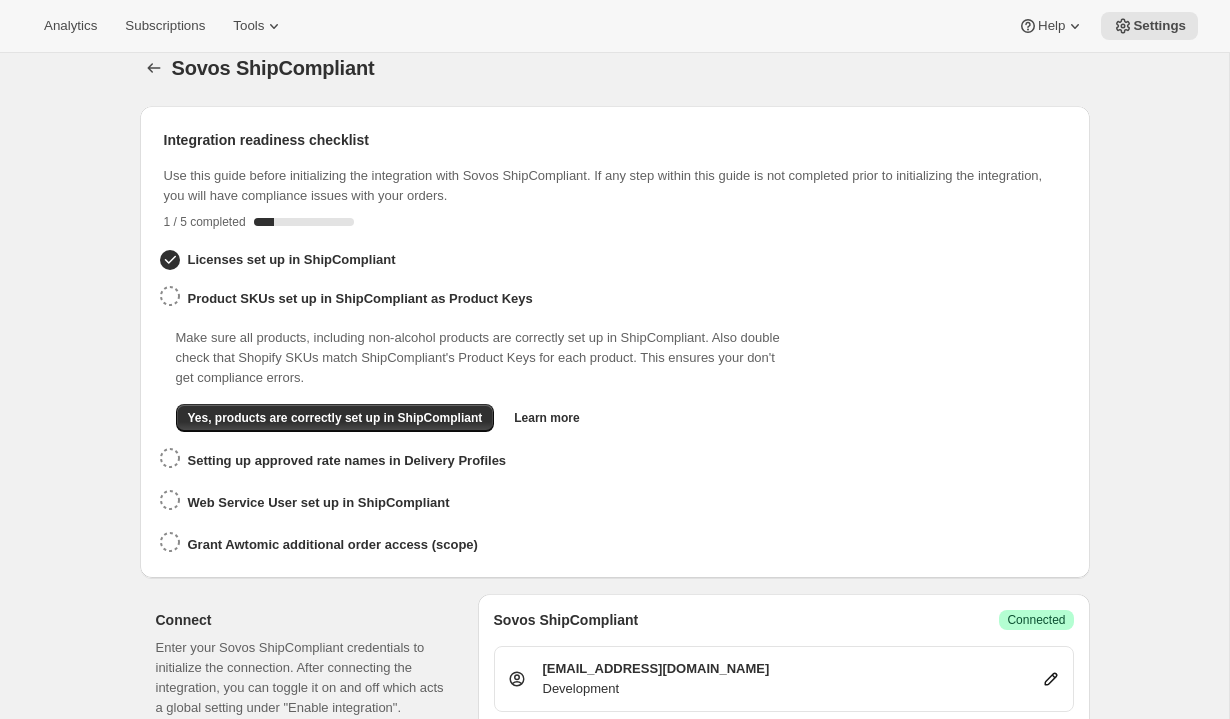 scroll, scrollTop: 0, scrollLeft: 0, axis: both 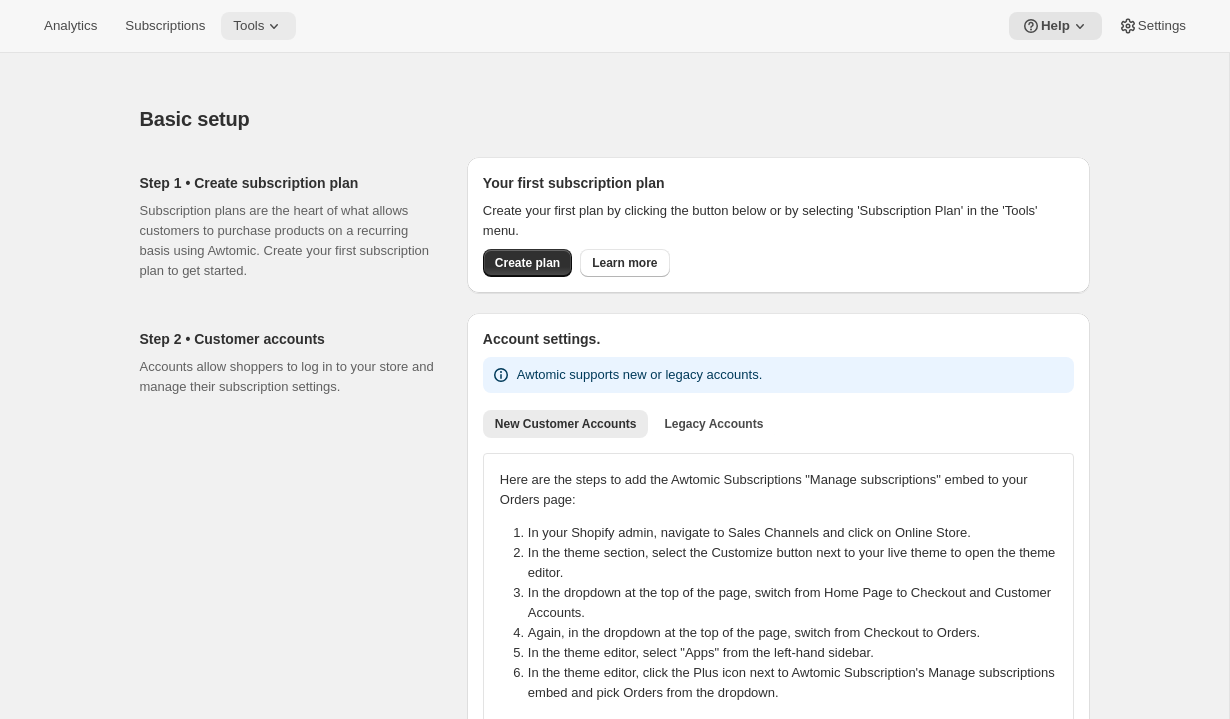 click on "Tools" at bounding box center [248, 26] 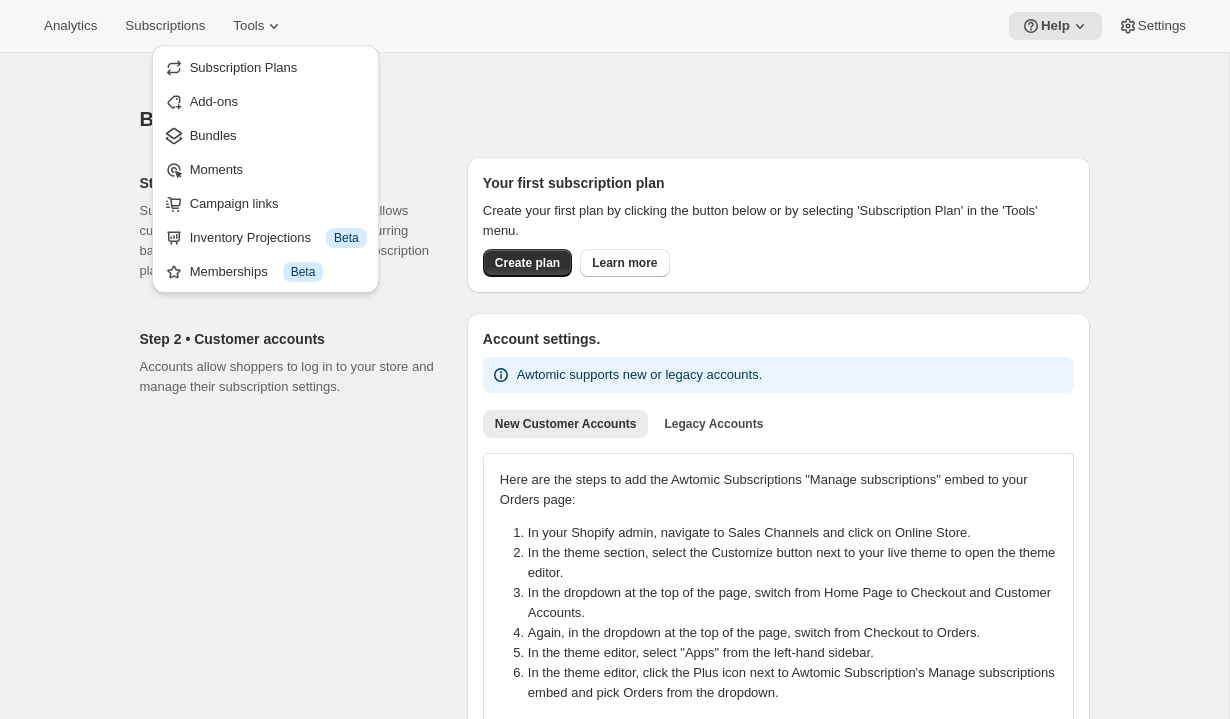 click on "Basic setup. This page is ready Basic setup Step 1 • Create subscription plan Subscription plans are the heart of what allows customers to purchase products on a recurring basis using Awtomic. Create your first subscription plan to get started. Your first subscription plan Create your first plan by clicking the button below or by selecting 'Subscription Plan' in the 'Tools' menu. Create plan Learn more Step 2 • Customer accounts Accounts allow shoppers to log in to your store and manage their subscription settings. Account settings. Awtomic supports new or legacy accounts. New Customer Accounts Legacy Accounts More views New Customer Accounts Legacy Accounts More views Here are the steps to add the Awtomic Subscriptions "Manage subscriptions" embed to your Orders page: In your Shopify admin, navigate to Sales Channels and click on Online Store. In the theme section, select the Customize button next to your live theme to open the theme editor. In the theme editor, select "Apps" from the left-hand sidebar." at bounding box center [614, 1203] 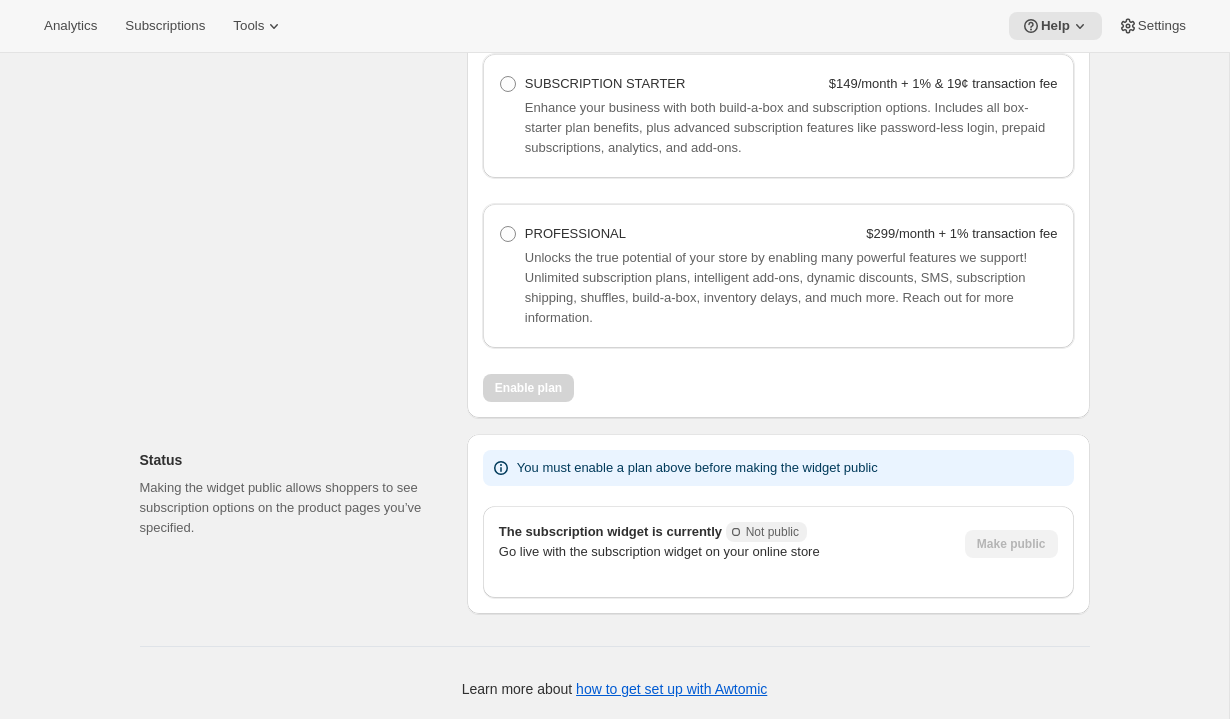 scroll, scrollTop: 1666, scrollLeft: 0, axis: vertical 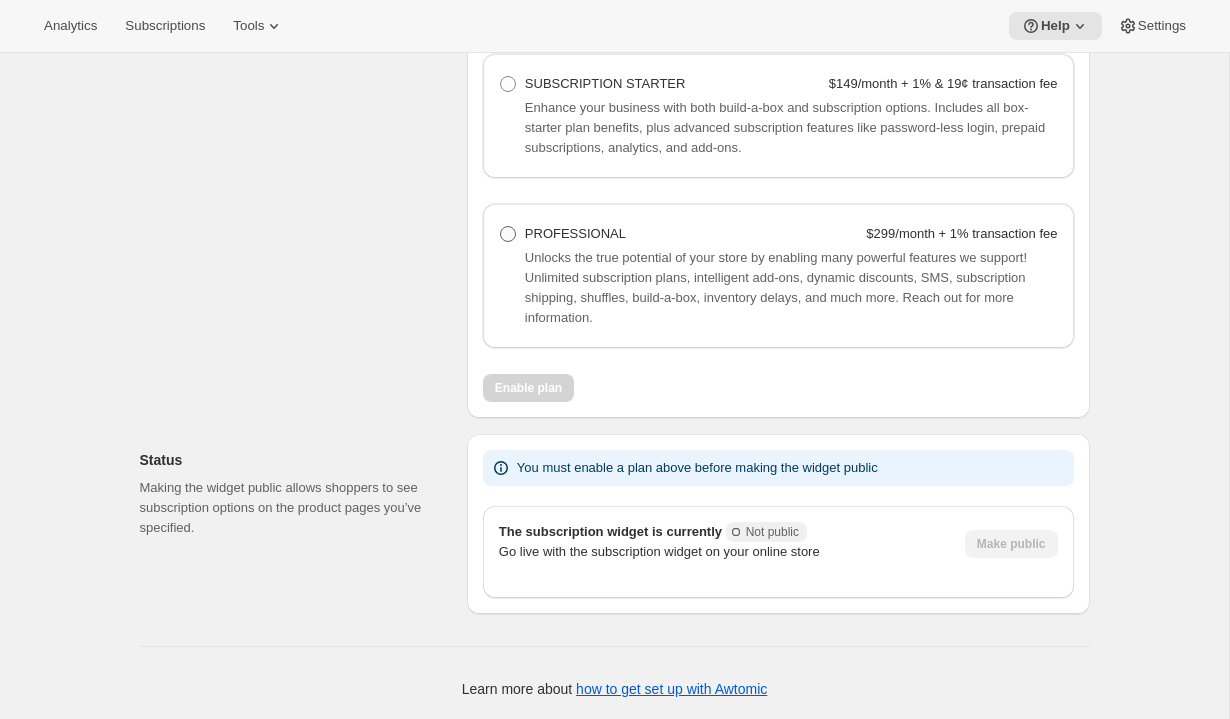 click at bounding box center (508, 234) 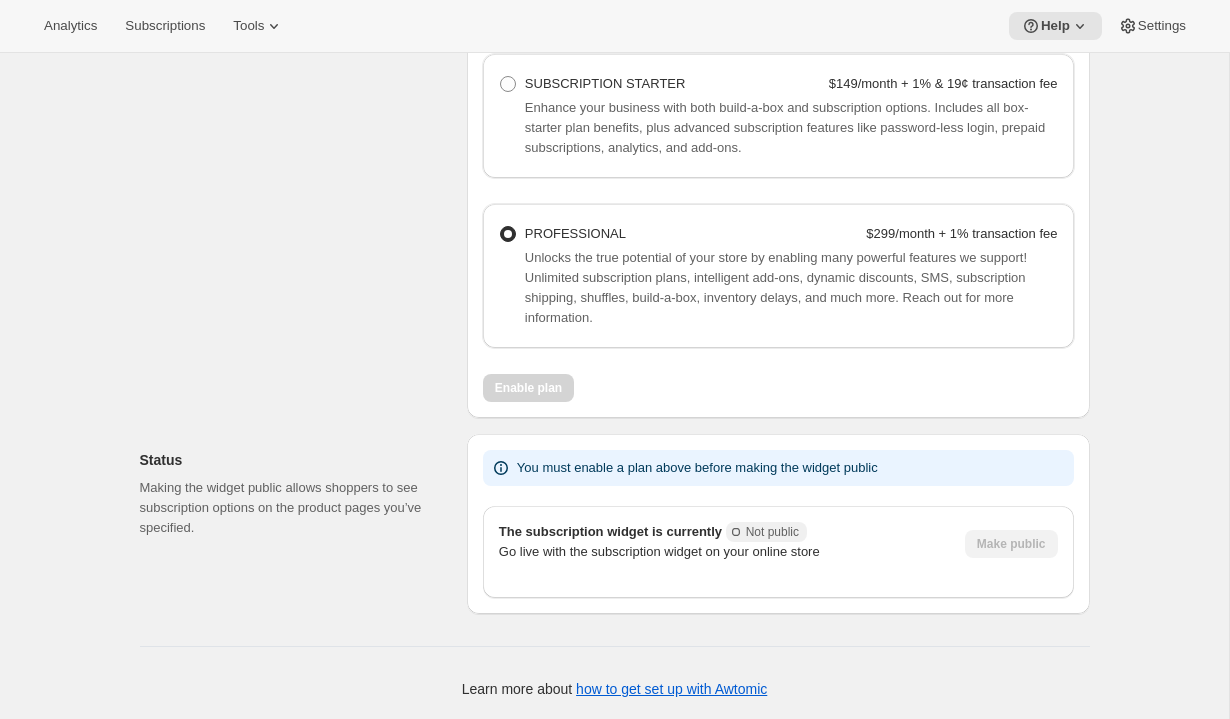 radio on "true" 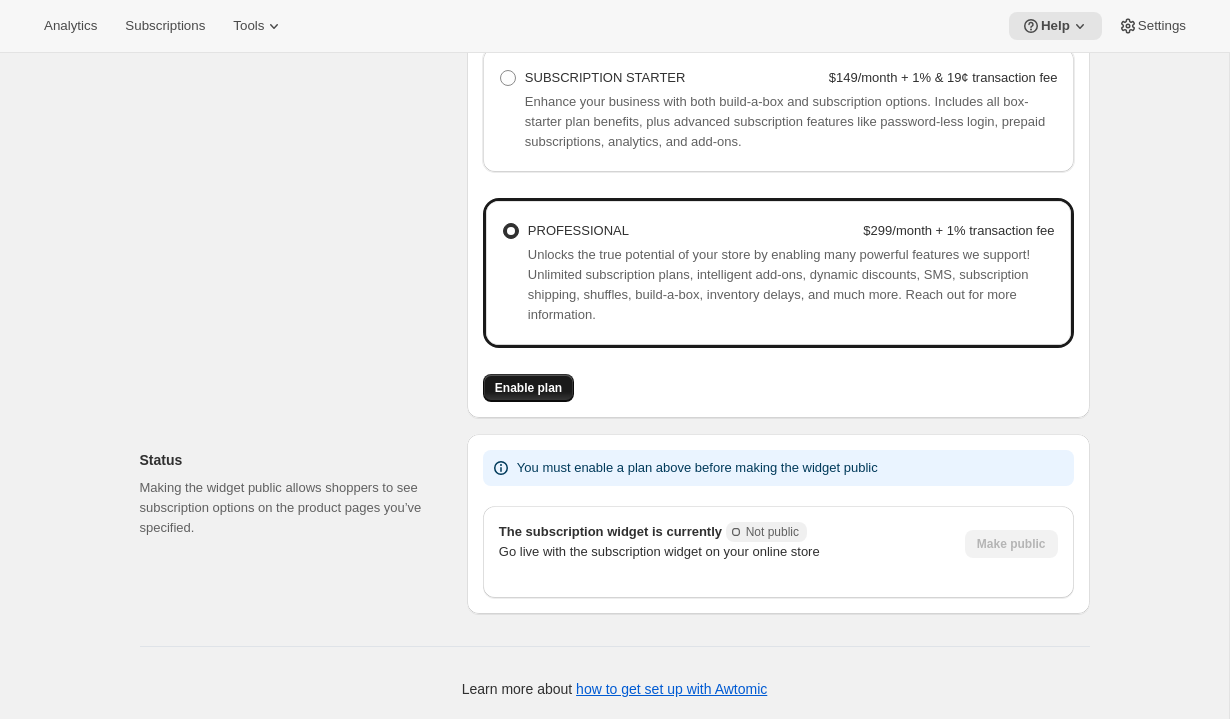click on "Enable plan" at bounding box center (528, 388) 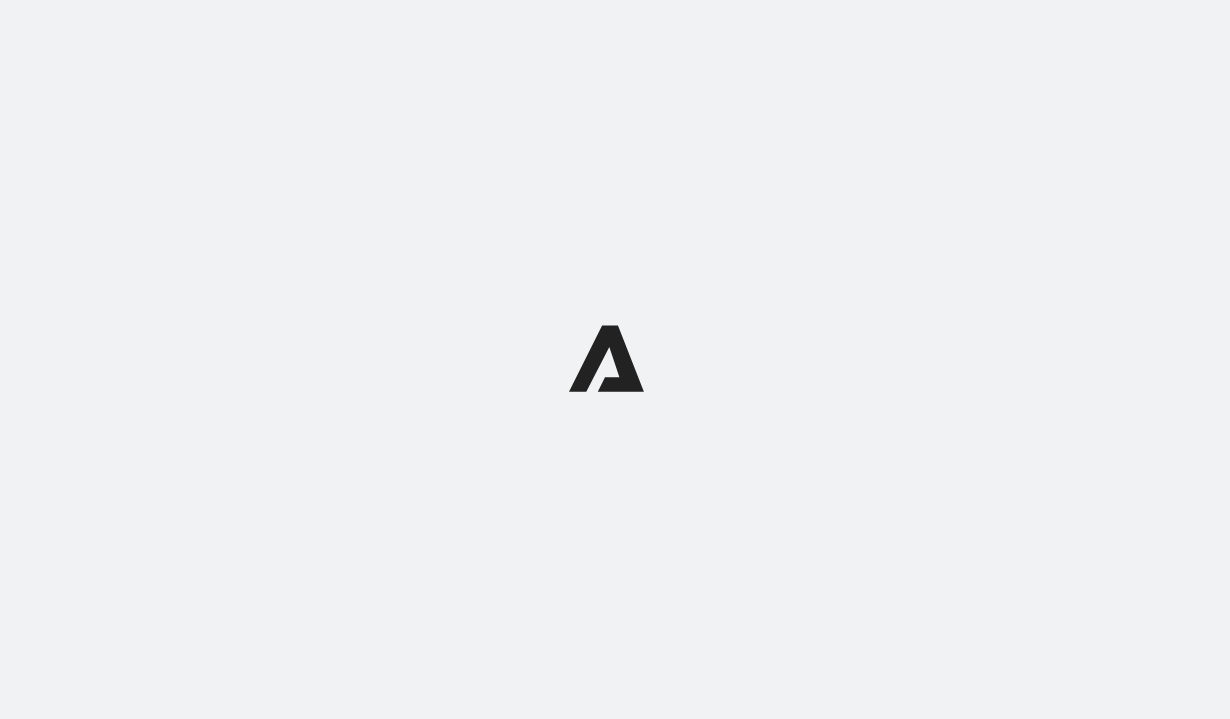 scroll, scrollTop: 0, scrollLeft: 0, axis: both 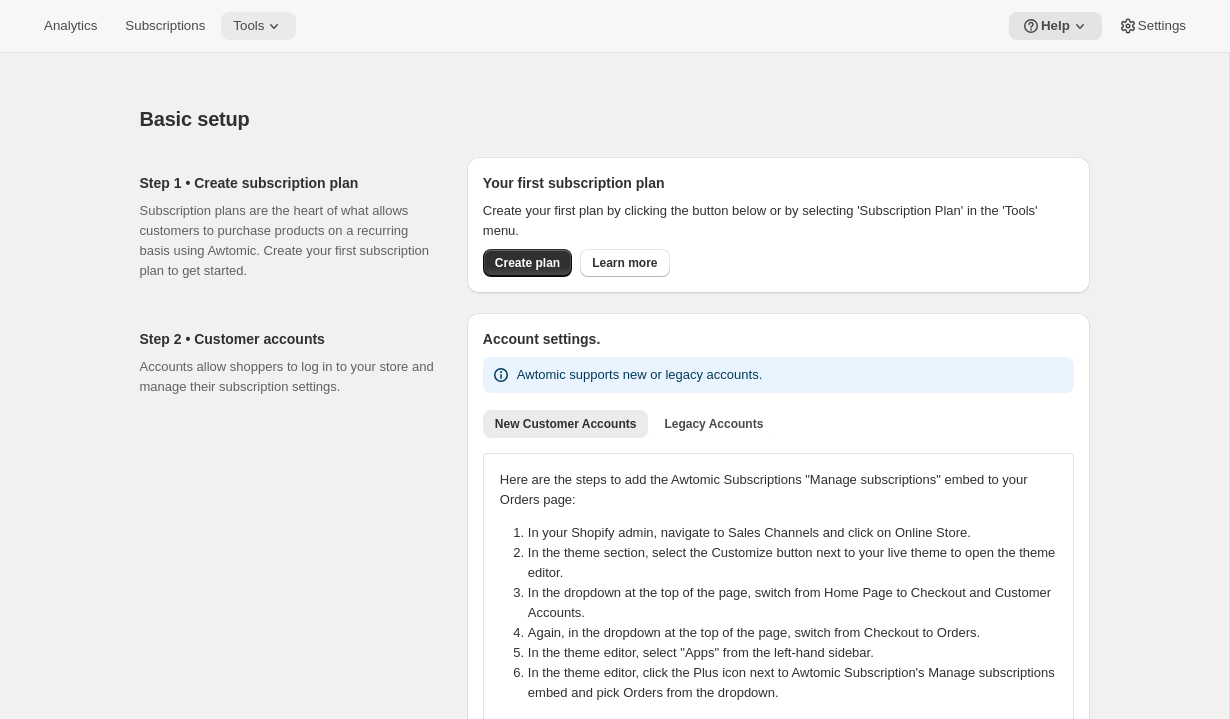click on "Tools" at bounding box center (248, 26) 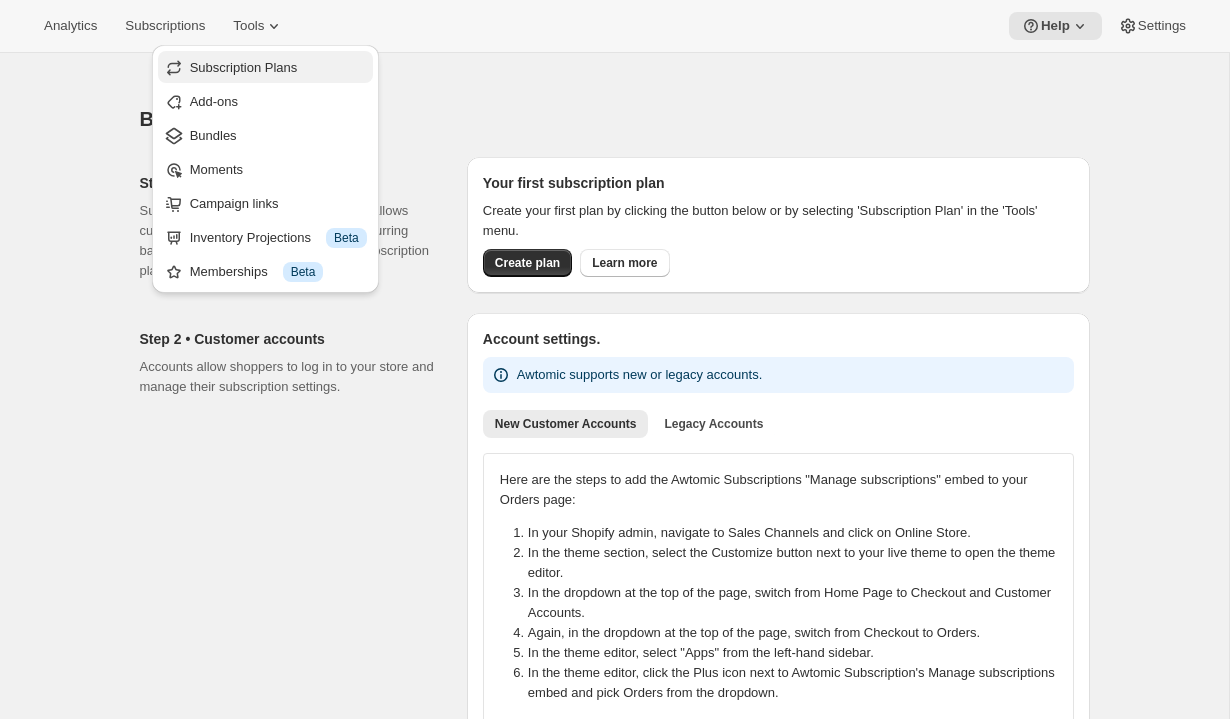 click on "Subscription Plans" at bounding box center (244, 67) 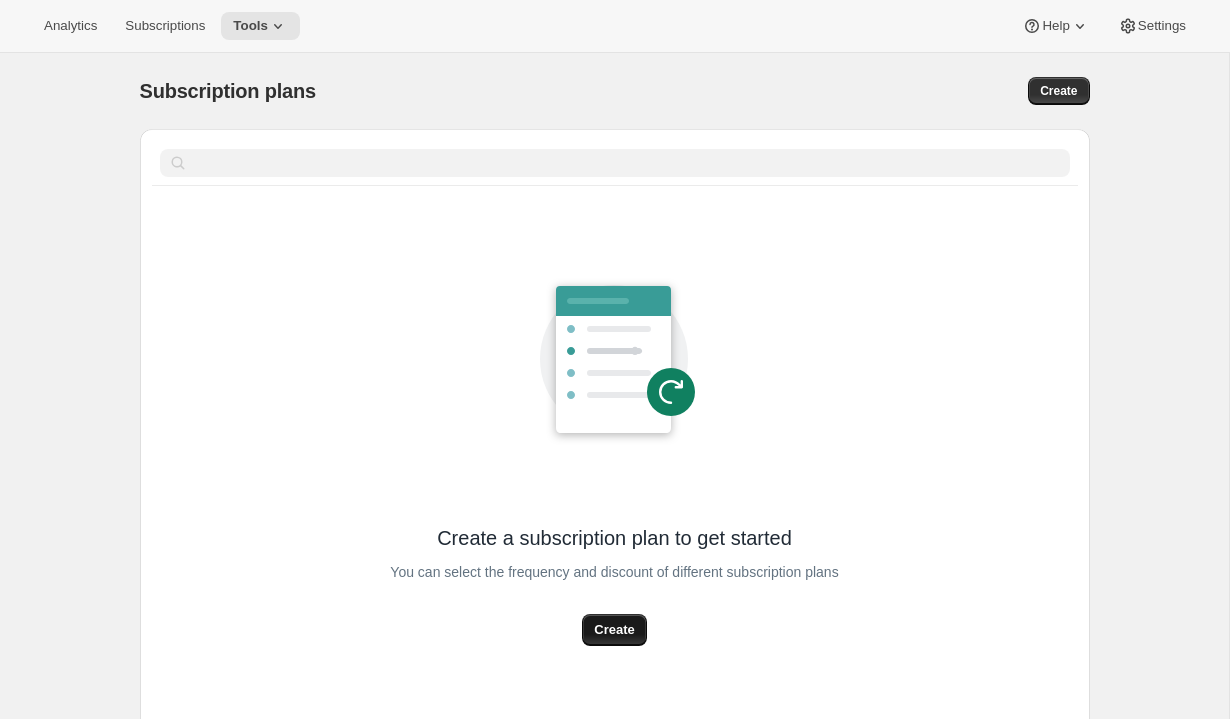 click on "Create" at bounding box center (614, 630) 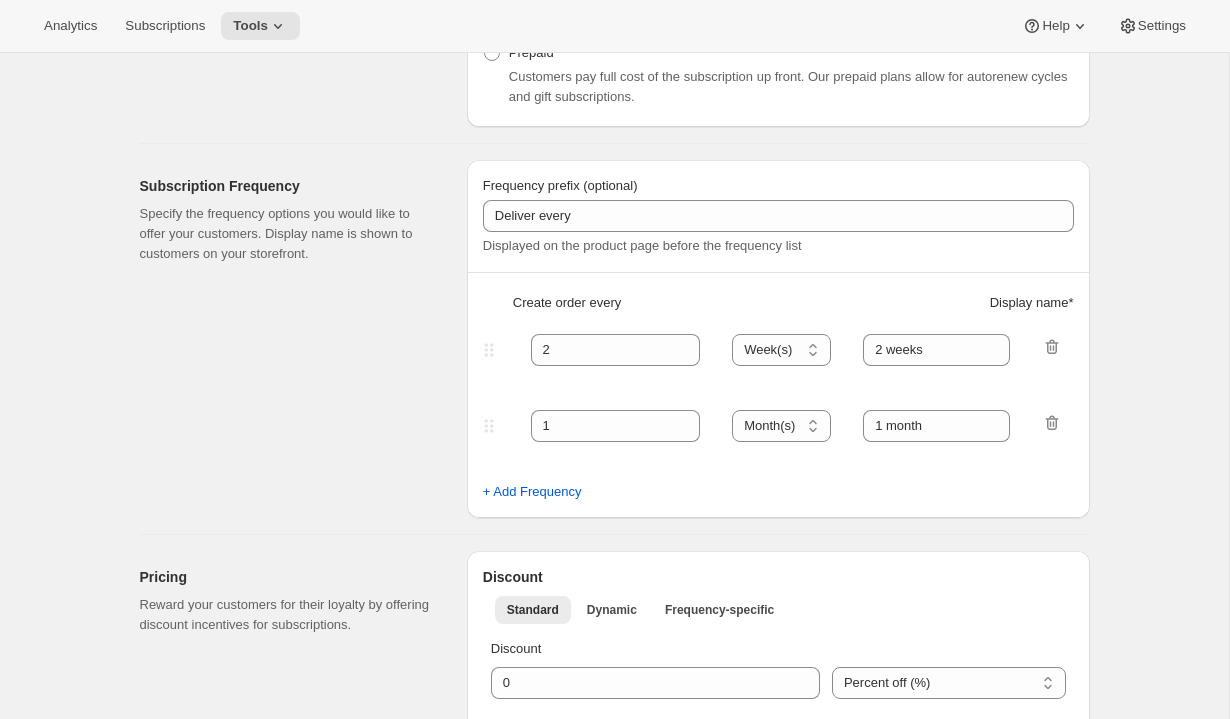 scroll, scrollTop: 369, scrollLeft: 0, axis: vertical 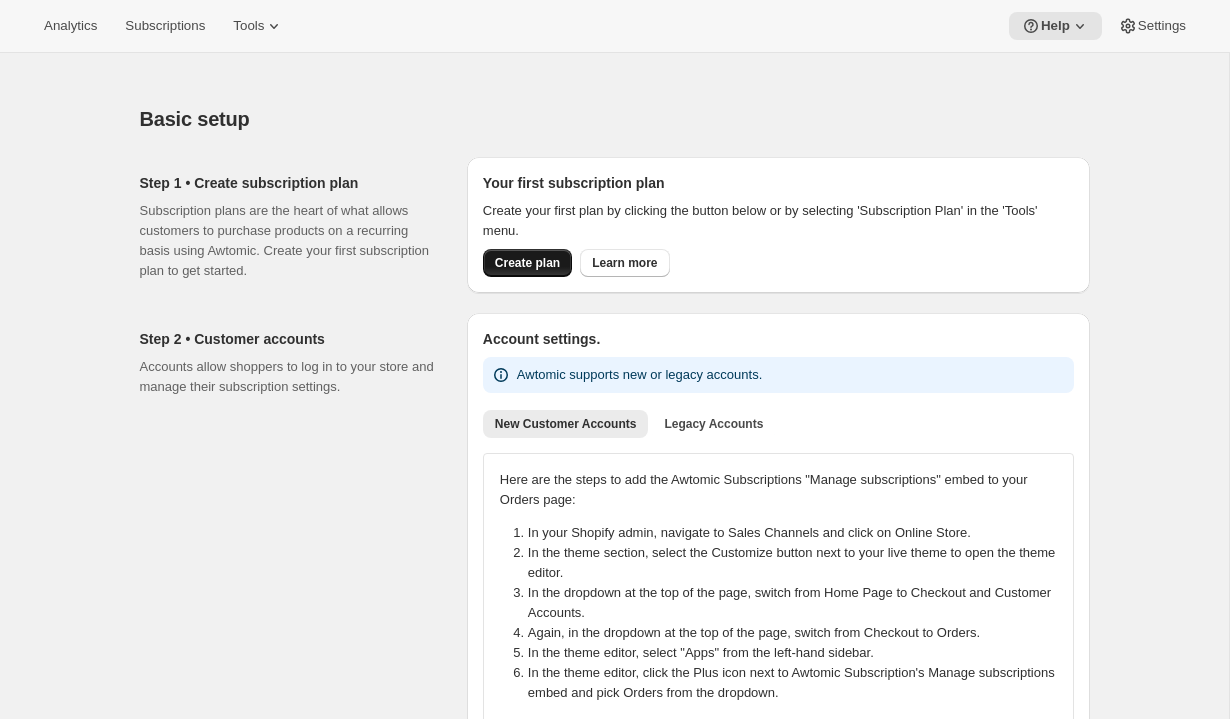 click on "Create plan" at bounding box center (527, 263) 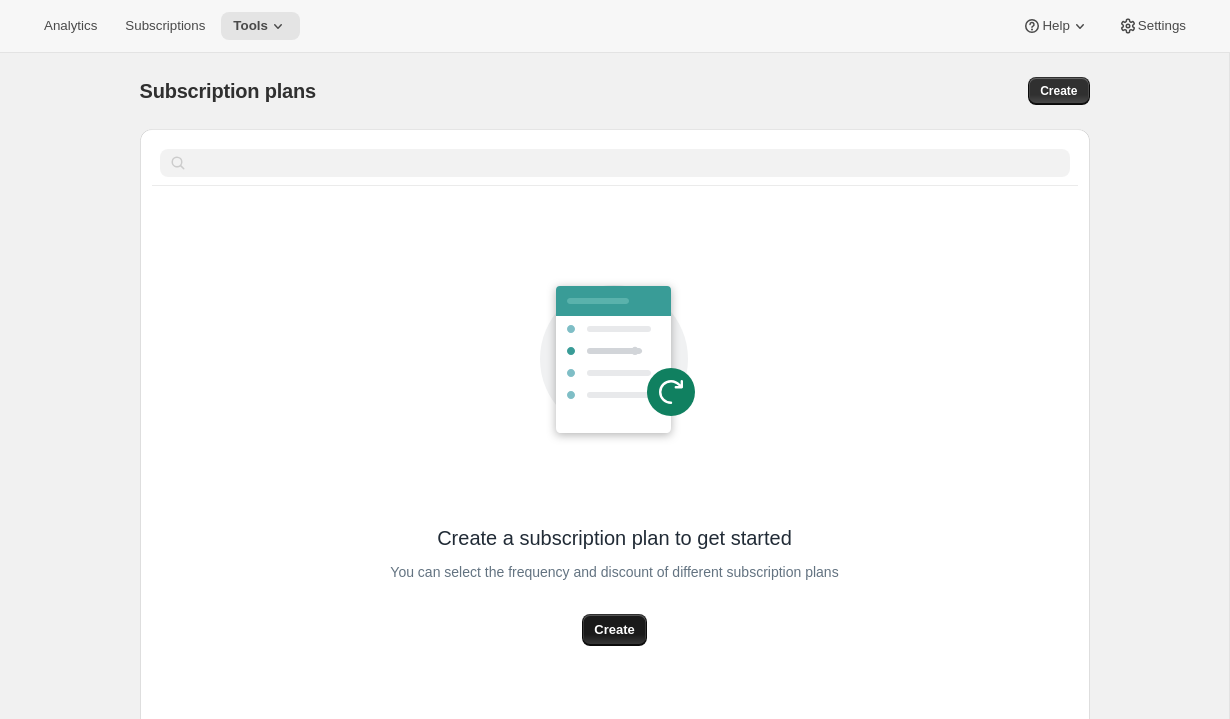 click on "Create" at bounding box center (614, 630) 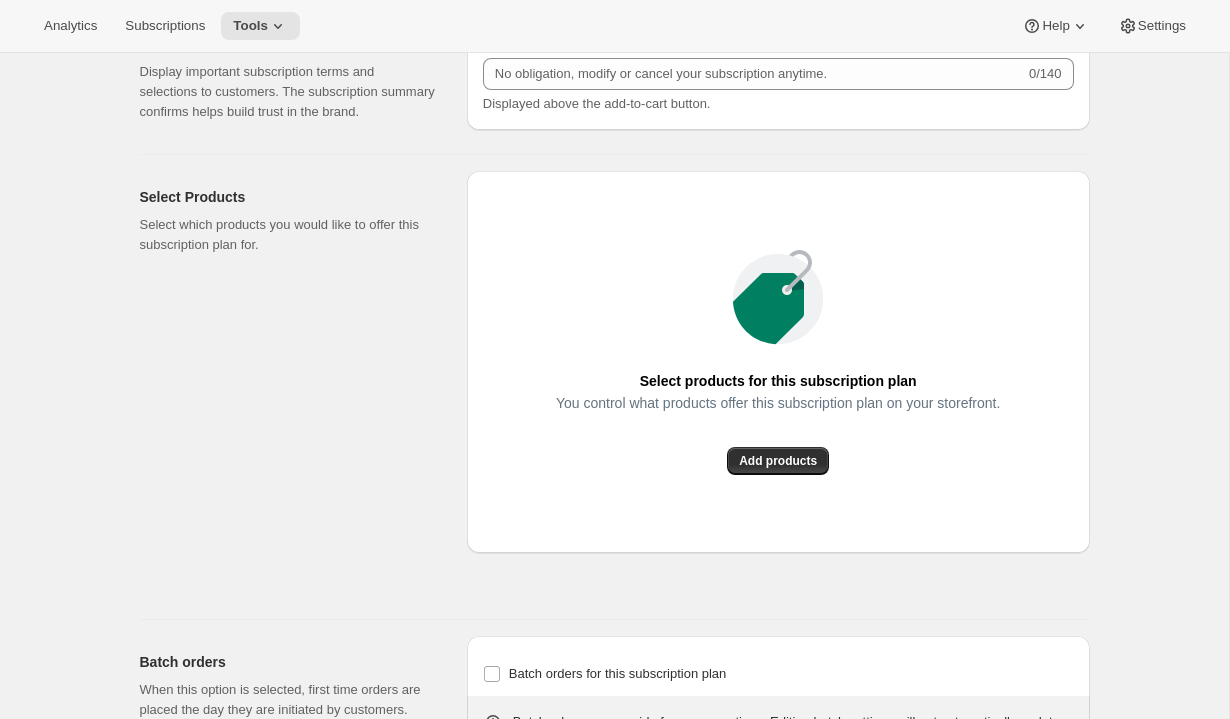 scroll, scrollTop: 1340, scrollLeft: 0, axis: vertical 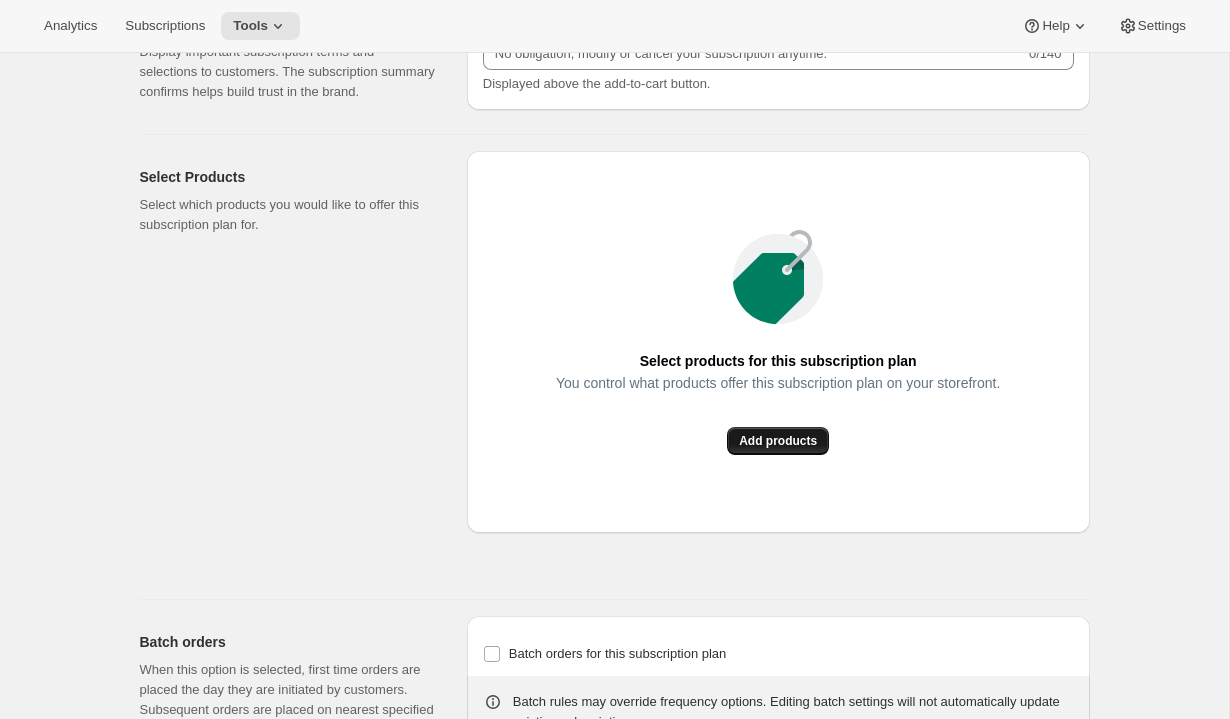 click on "Add products" at bounding box center (778, 441) 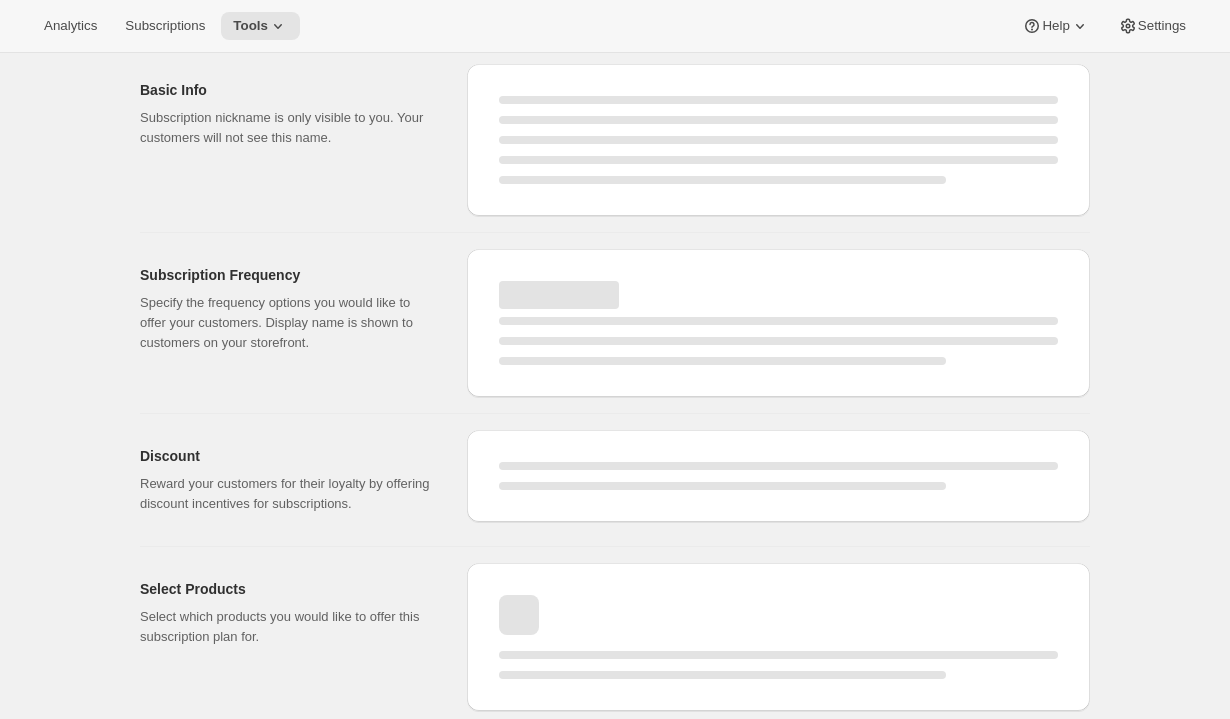 scroll, scrollTop: 1340, scrollLeft: 0, axis: vertical 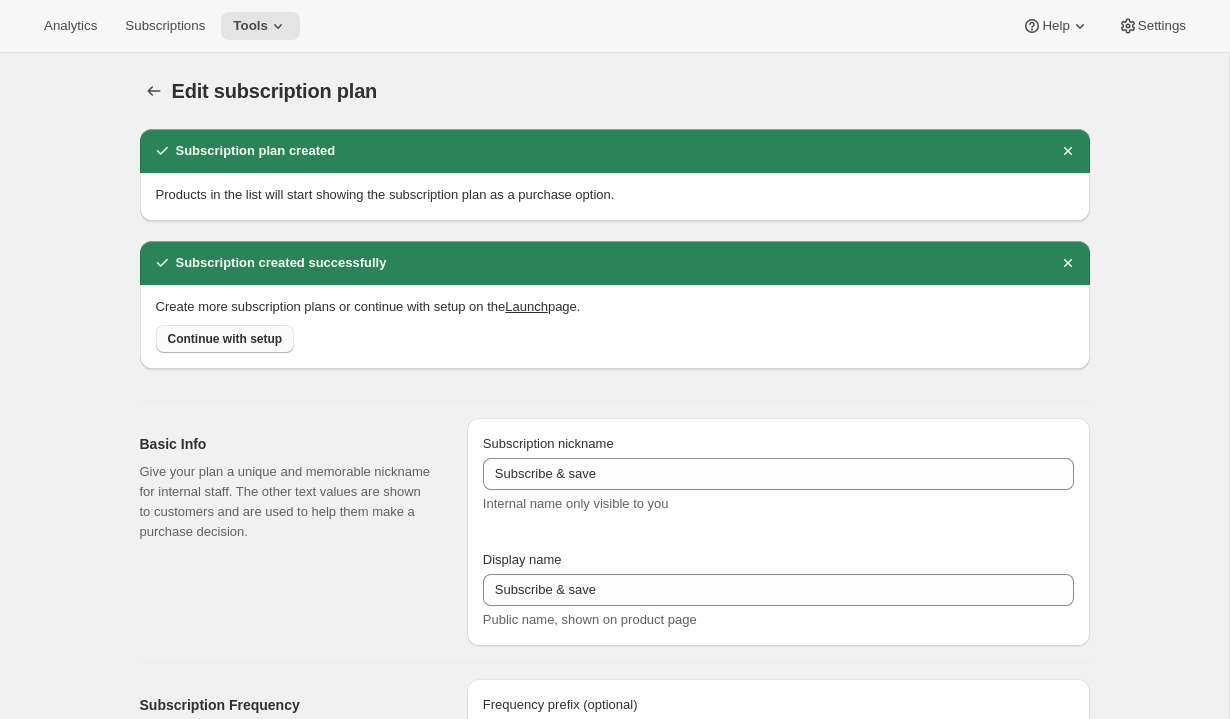 click on "Continue with setup" at bounding box center (225, 339) 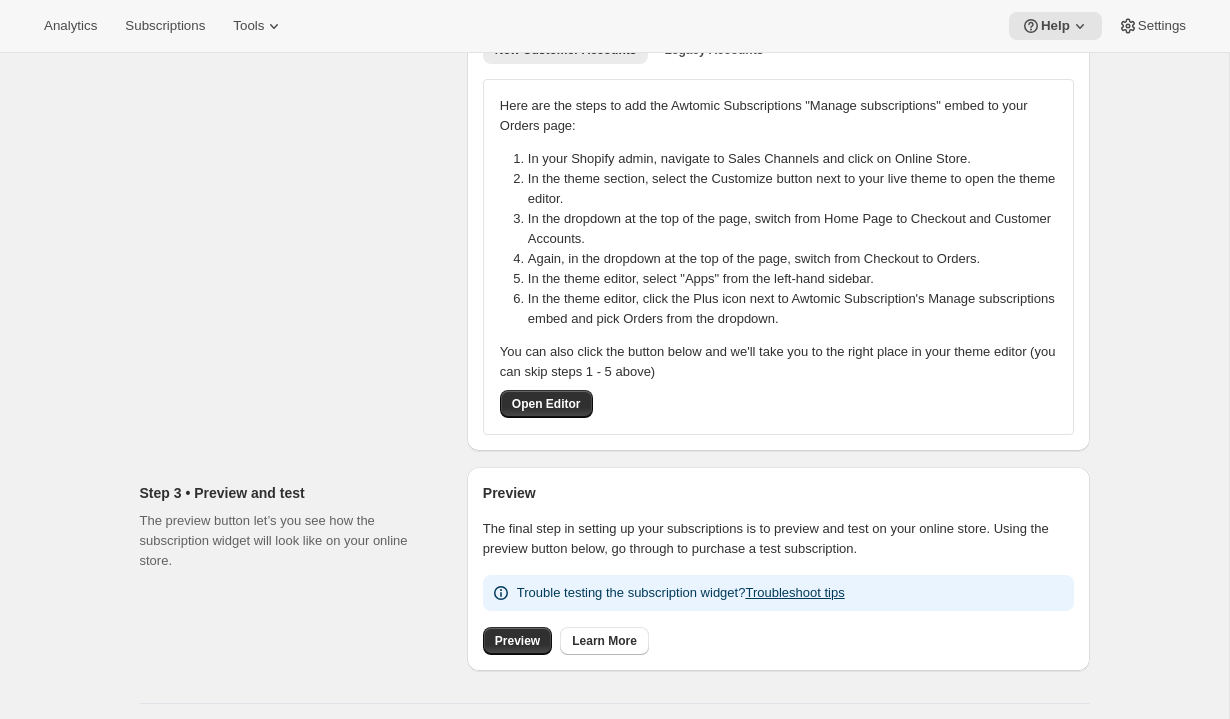 scroll, scrollTop: 278, scrollLeft: 0, axis: vertical 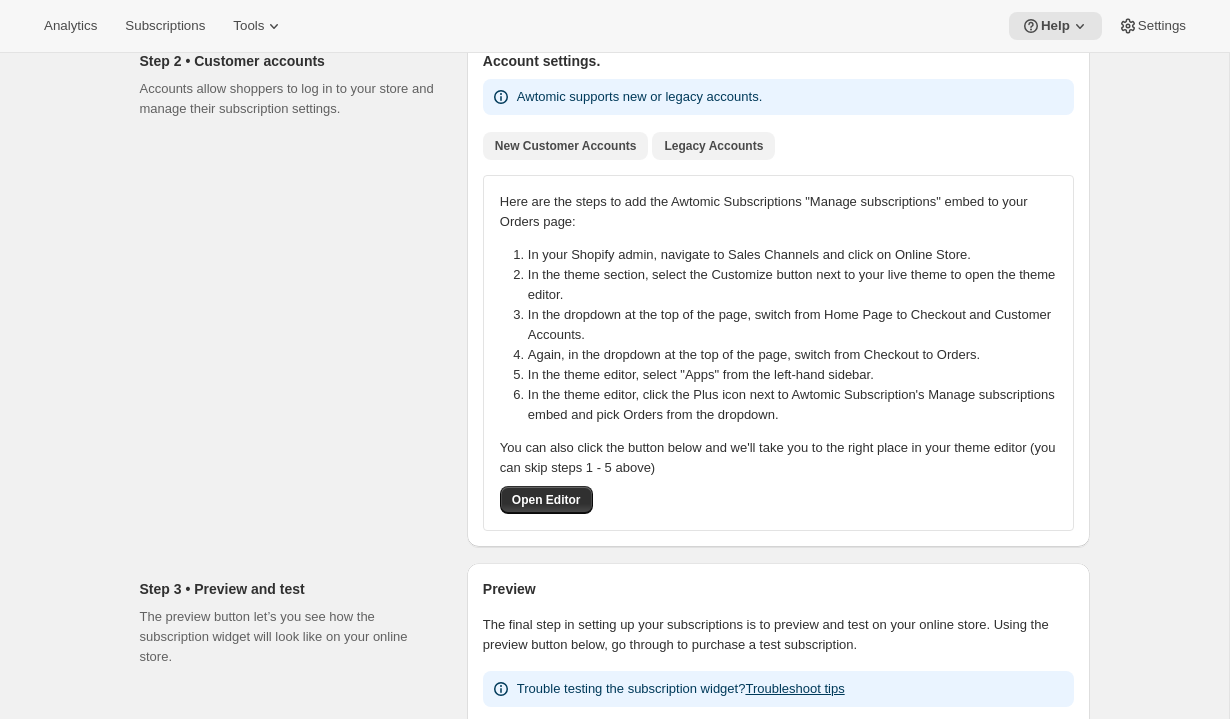 click on "Legacy Accounts" at bounding box center (713, 146) 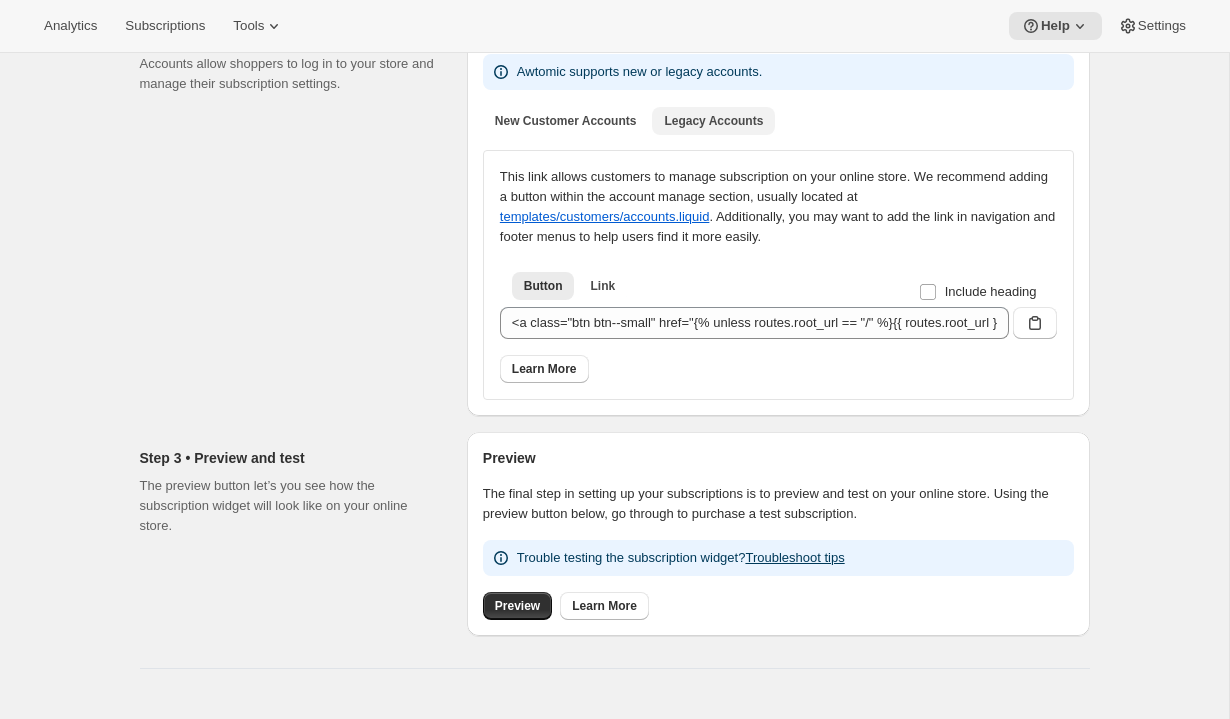 scroll, scrollTop: 0, scrollLeft: 0, axis: both 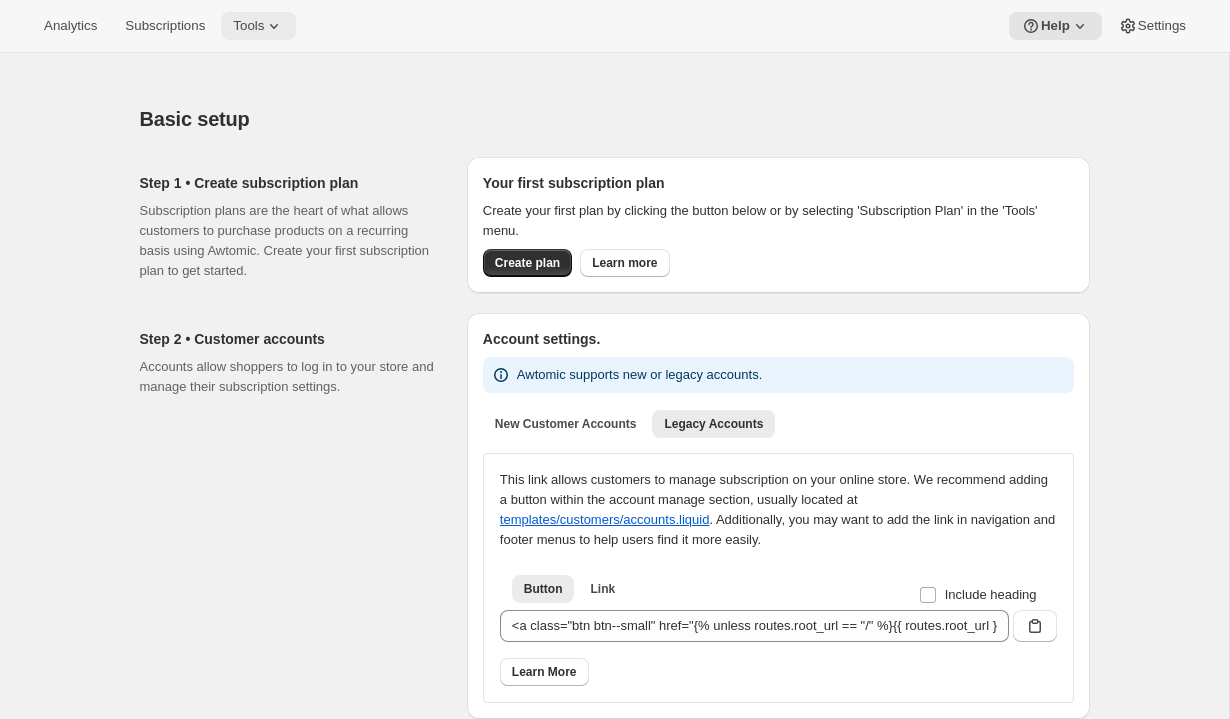 click on "Tools" at bounding box center [258, 26] 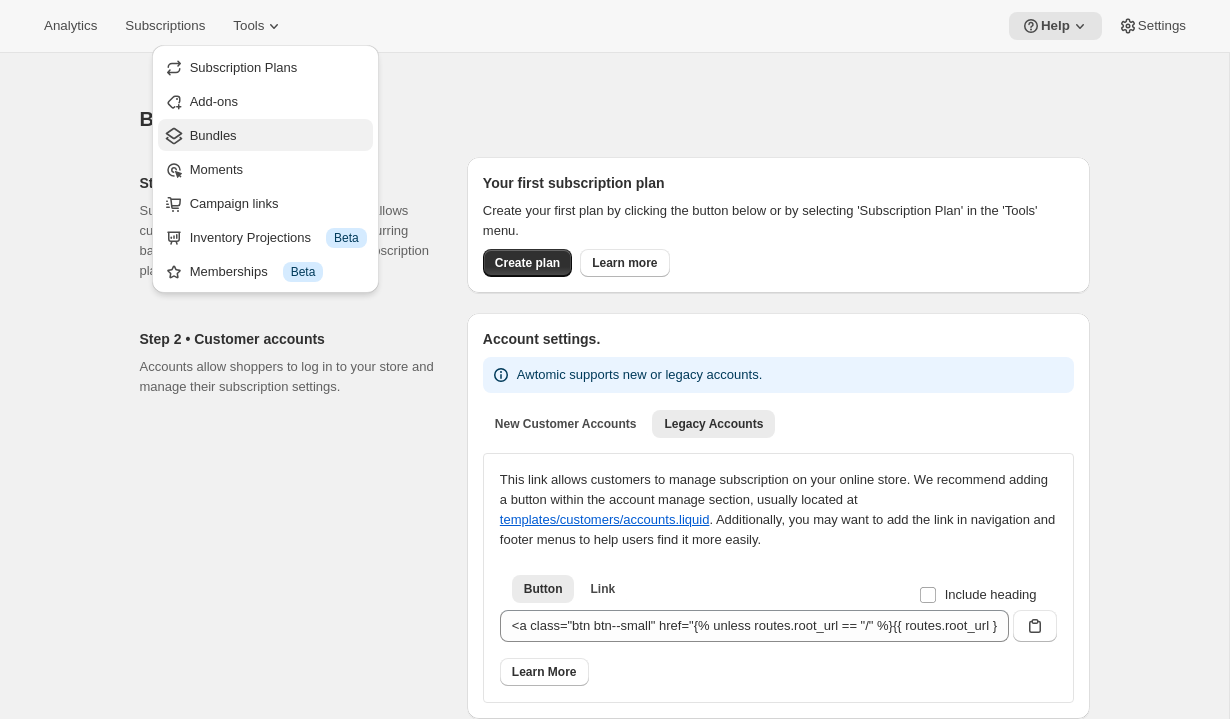 click on "Bundles" at bounding box center (278, 136) 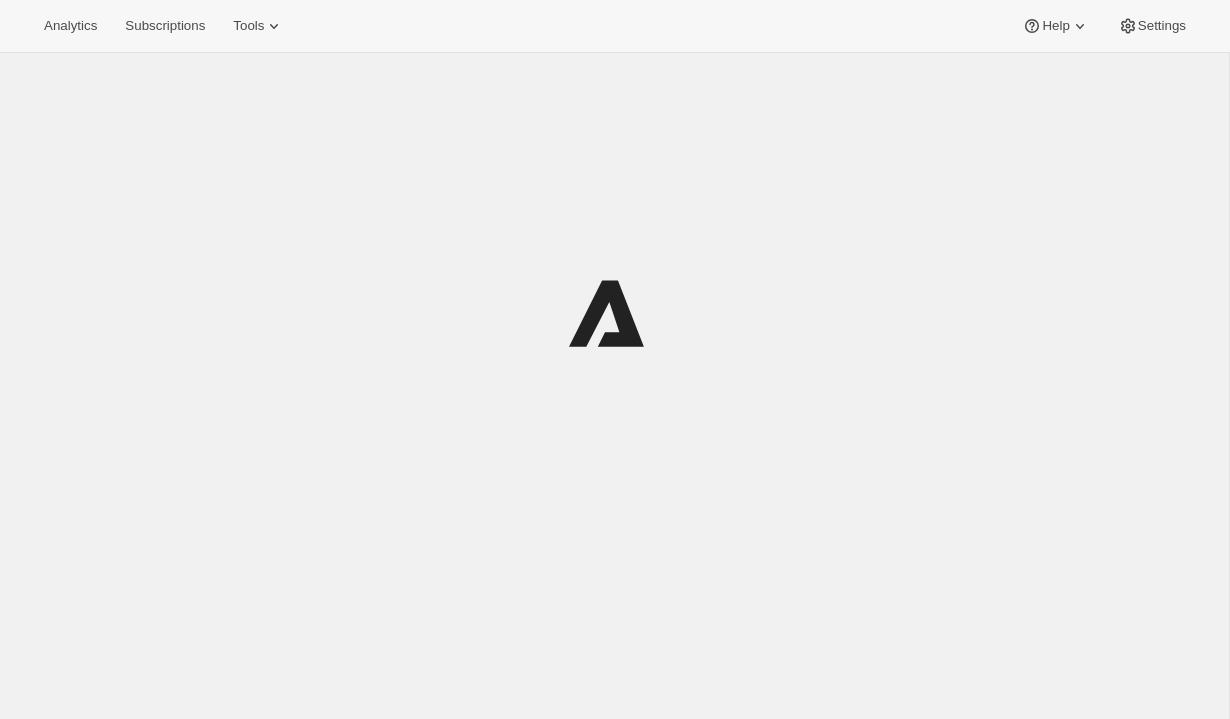 scroll, scrollTop: 0, scrollLeft: 0, axis: both 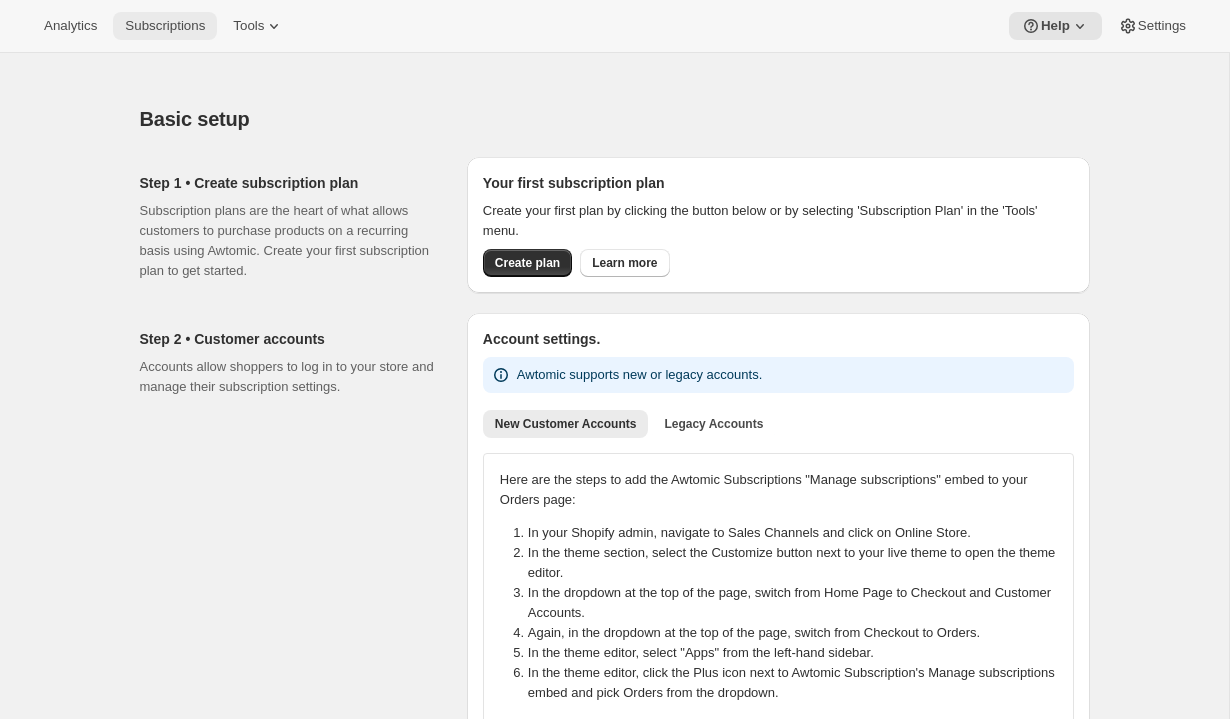 click on "Subscriptions" at bounding box center [165, 26] 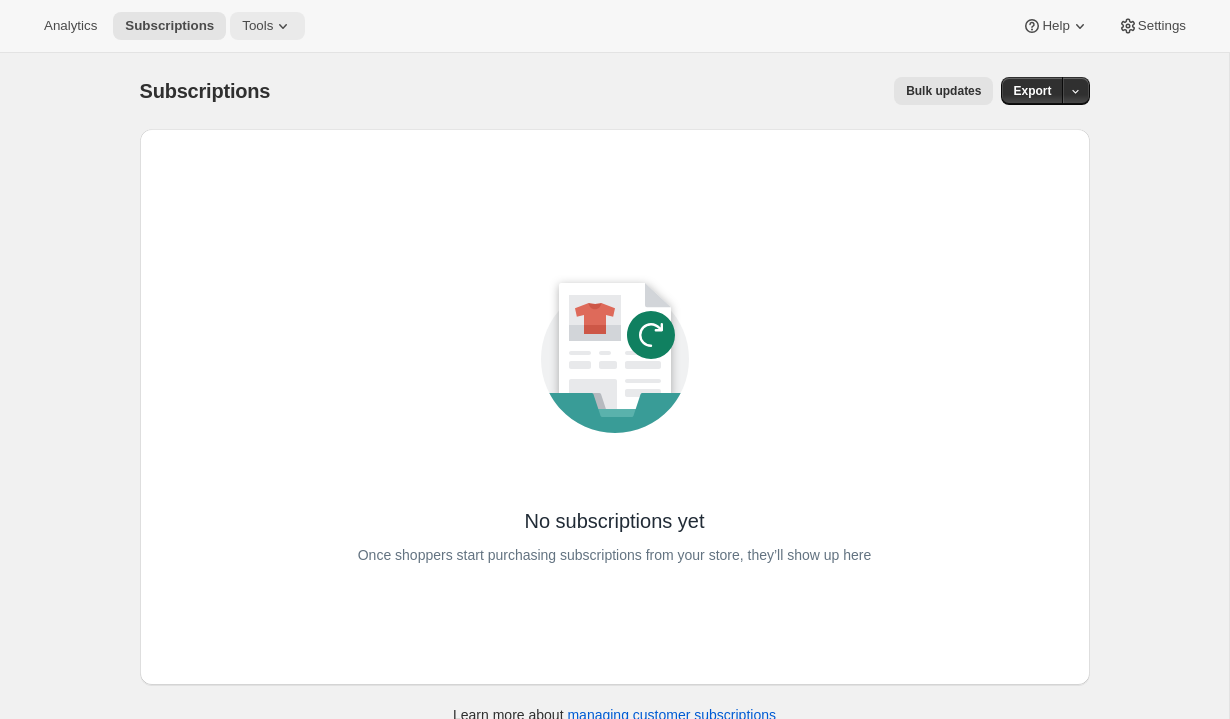 click 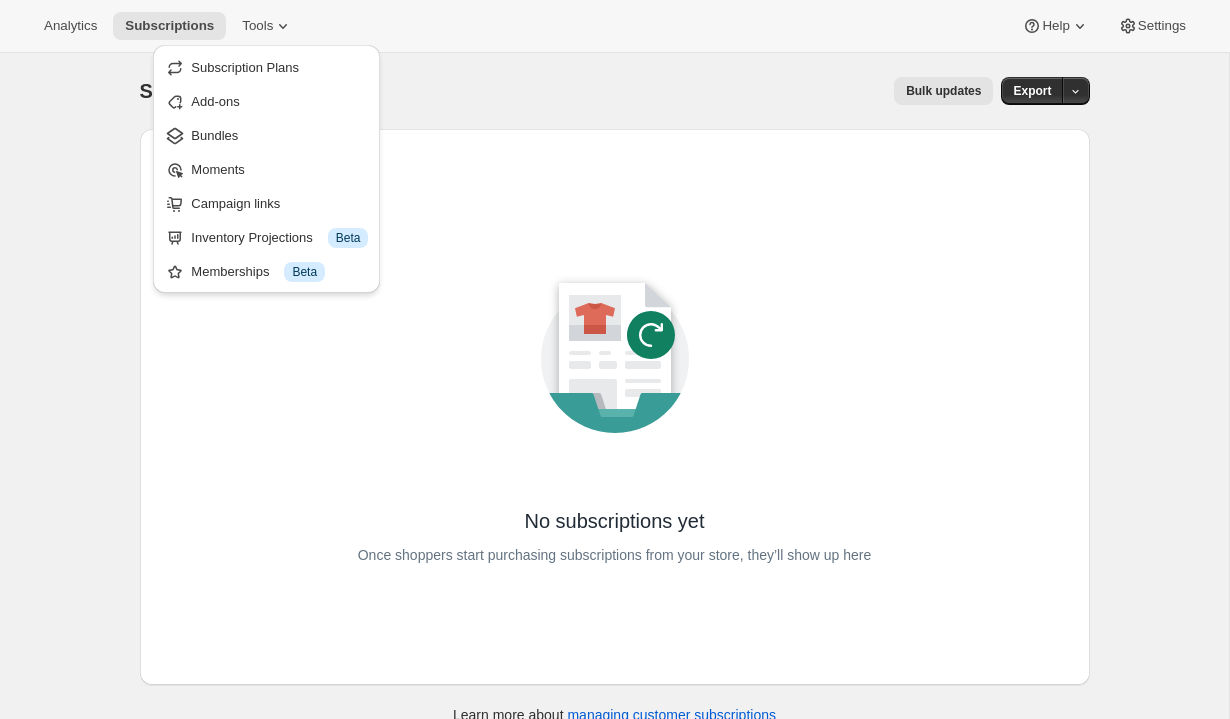 click on "Subscriptions. This page is ready Subscriptions Bulk updates More actions Bulk updates Export No subscriptions yet Once shoppers start purchasing subscriptions from your store, they’ll show up here Learn more about   managing customer subscriptions" at bounding box center [614, 412] 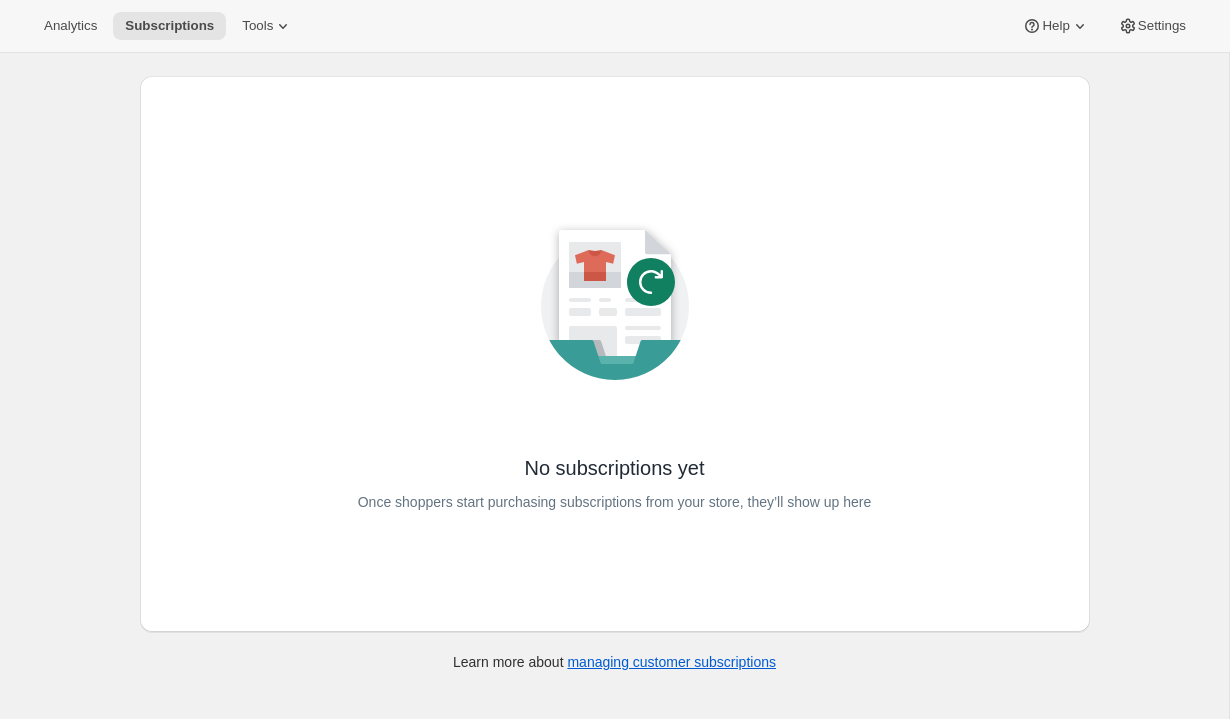 scroll, scrollTop: 0, scrollLeft: 0, axis: both 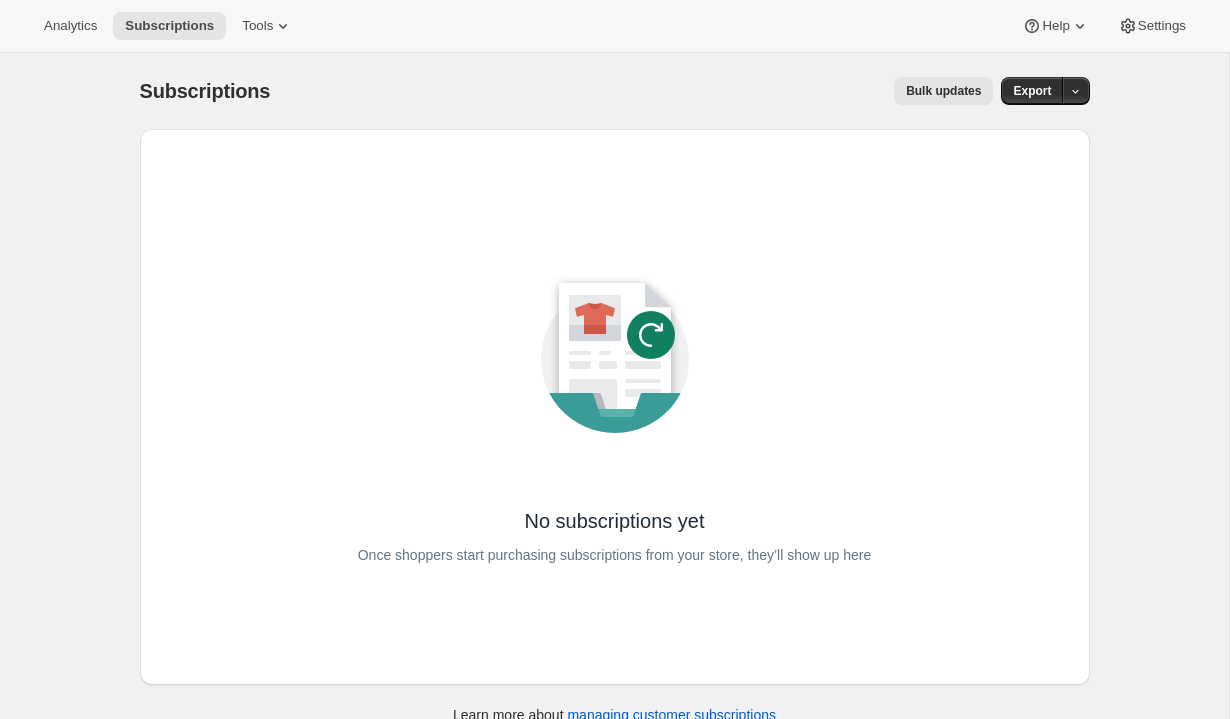 click on "Analytics Subscriptions Tools Help Settings" at bounding box center [615, 26] 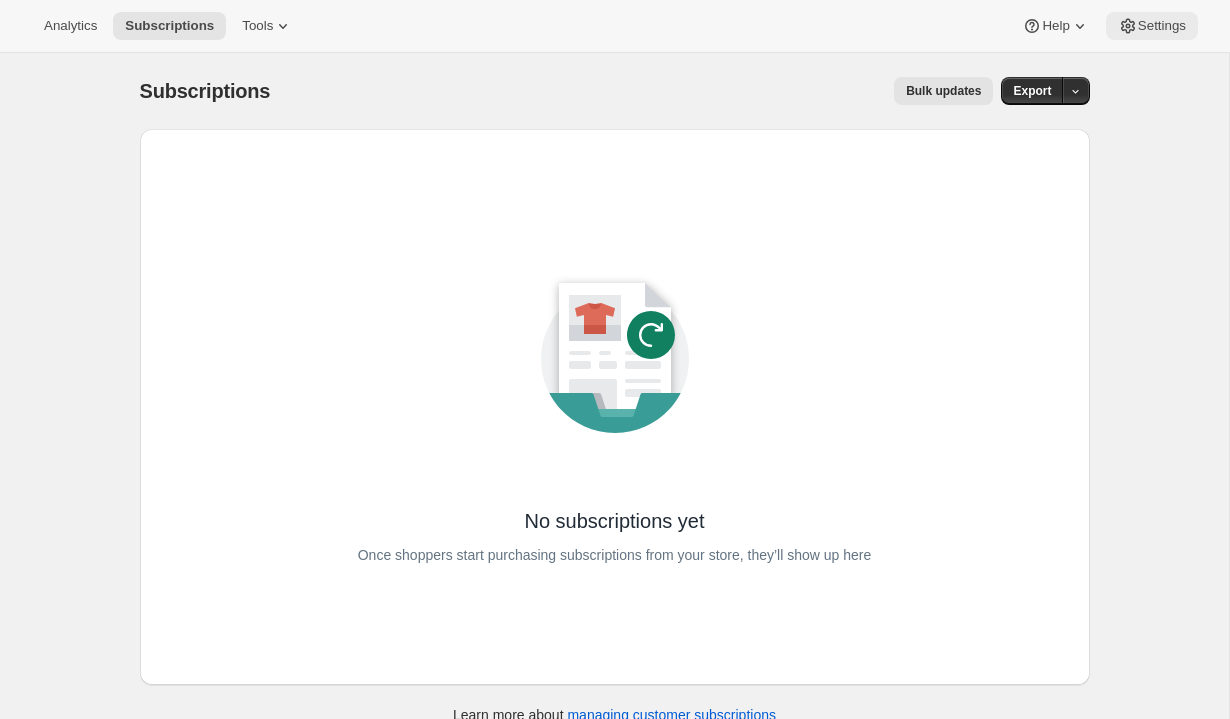 click 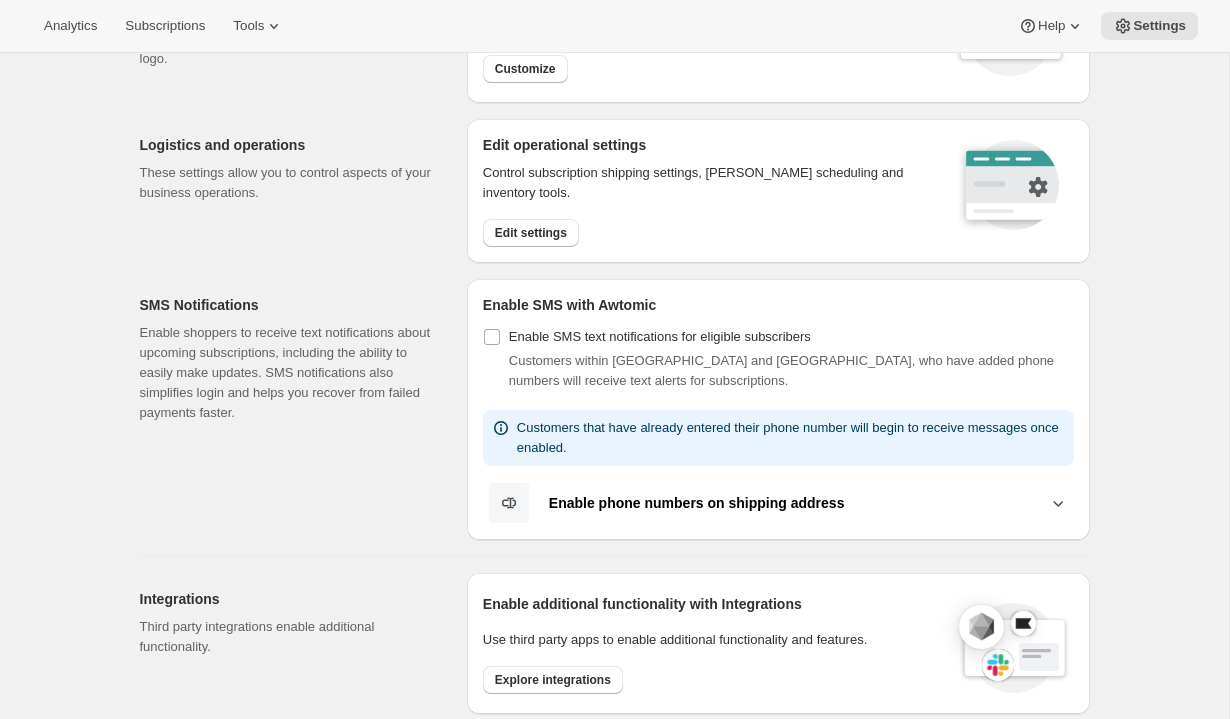 scroll, scrollTop: 582, scrollLeft: 0, axis: vertical 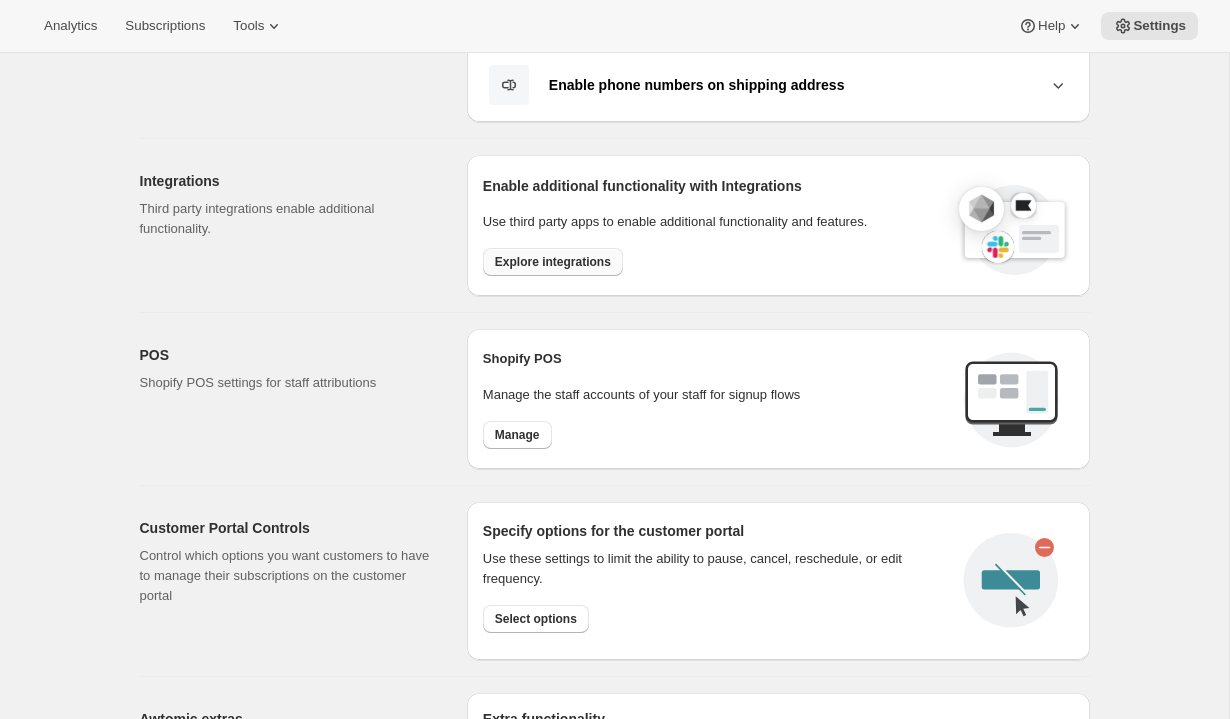 click on "Explore integrations" at bounding box center [553, 262] 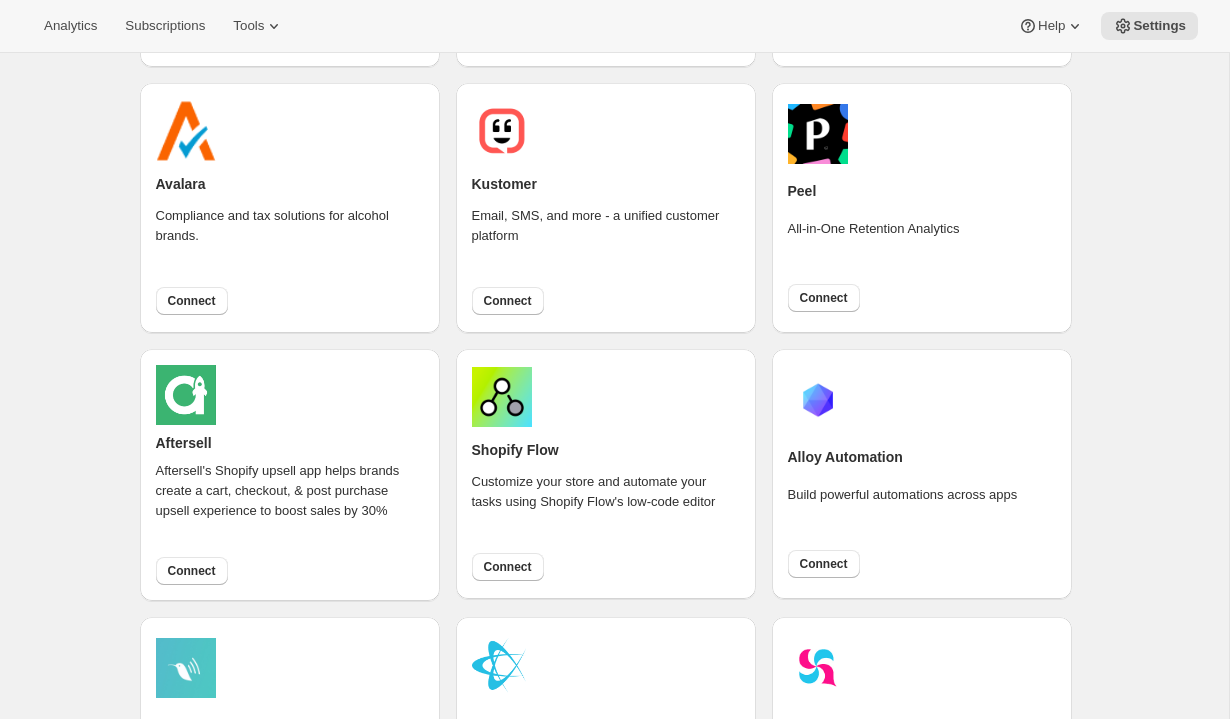 scroll, scrollTop: 616, scrollLeft: 0, axis: vertical 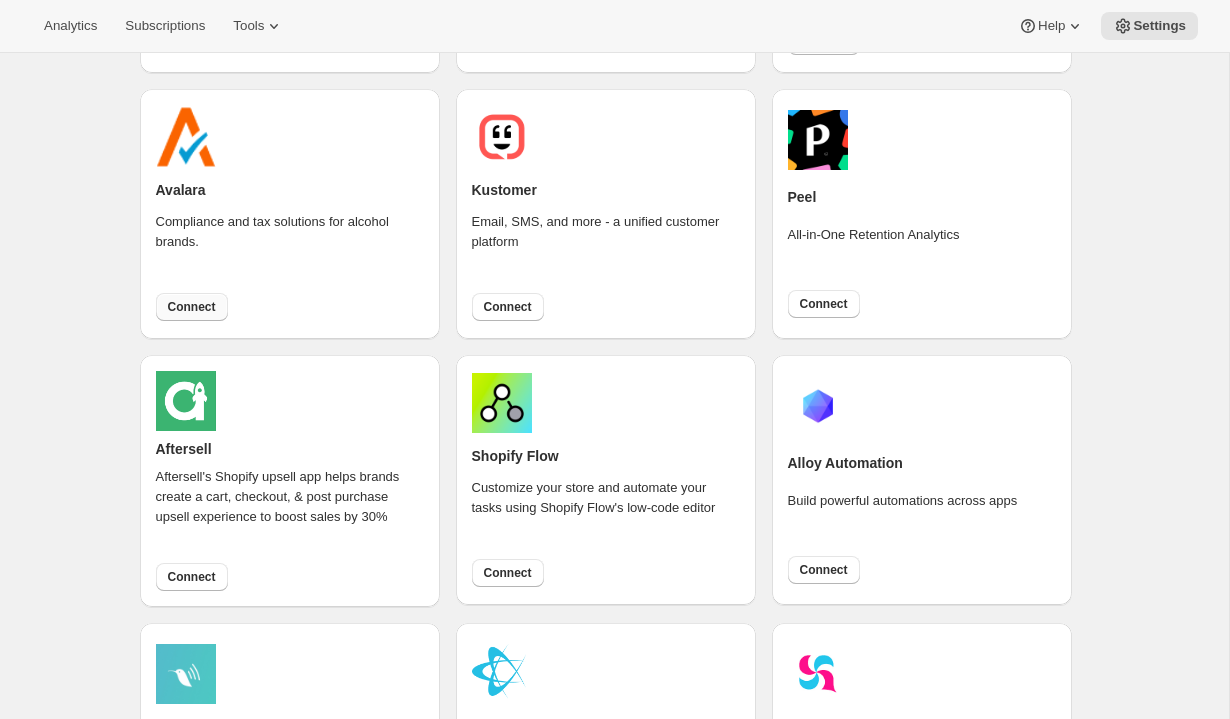 click on "Connect" at bounding box center [192, 307] 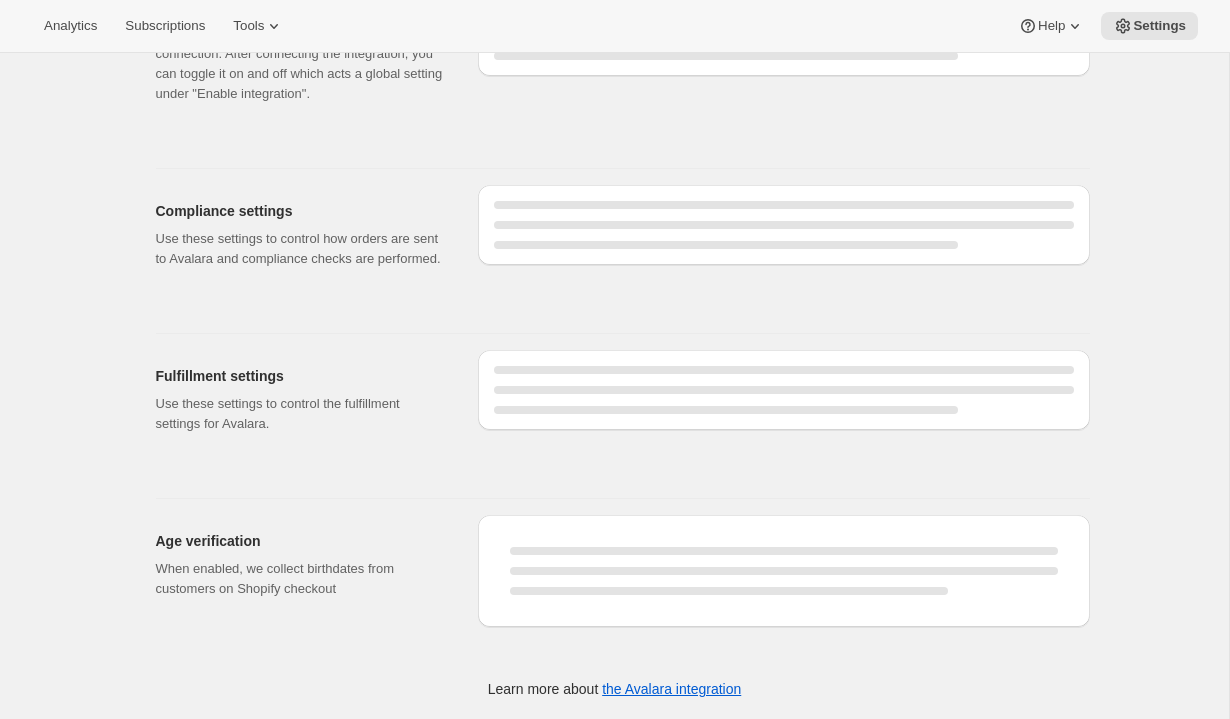 scroll, scrollTop: 0, scrollLeft: 0, axis: both 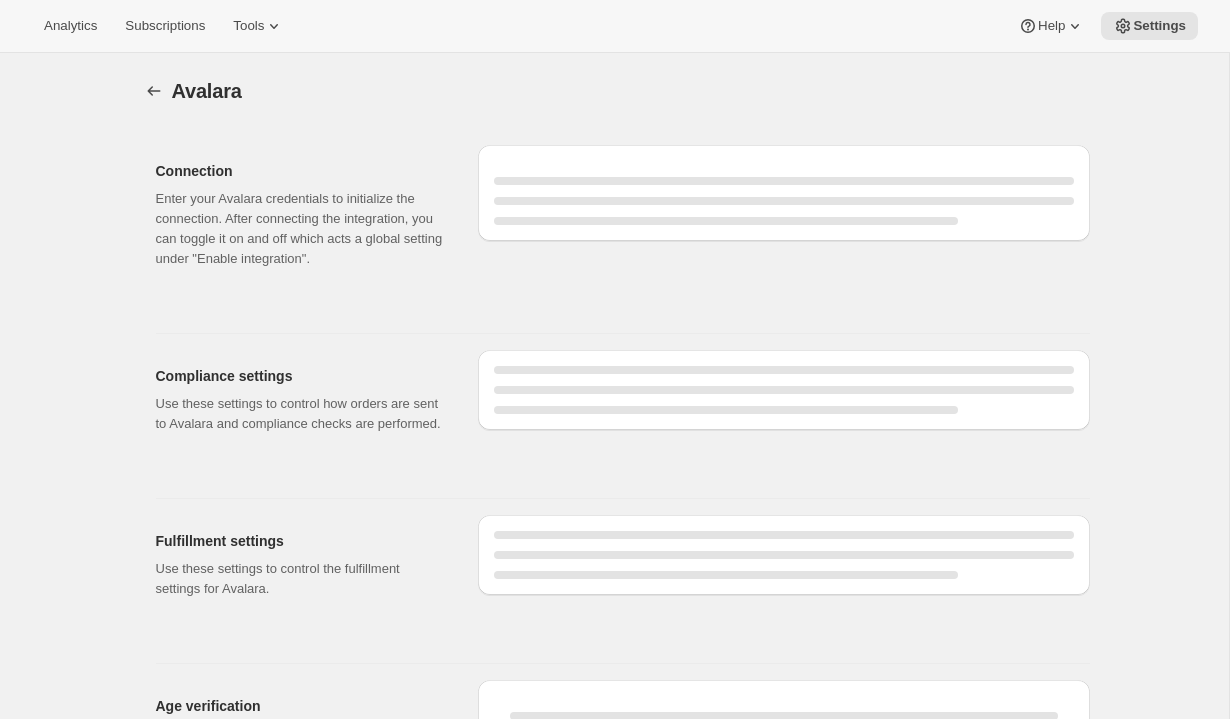 select on "development" 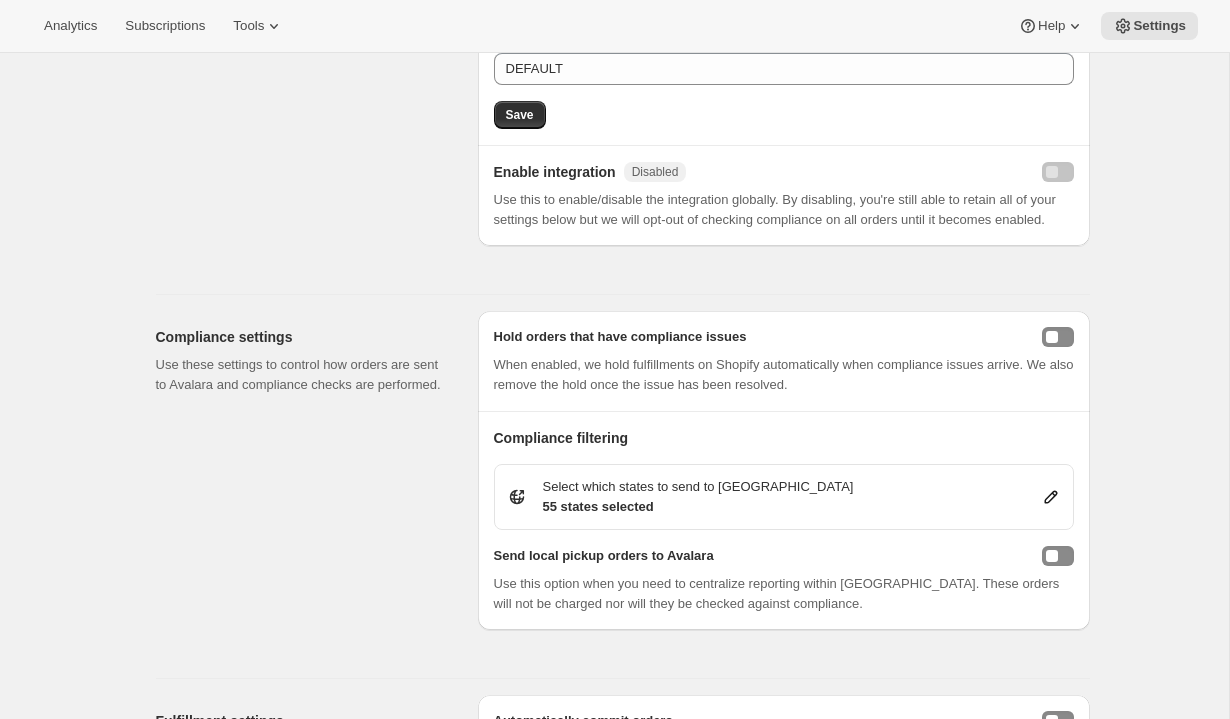 scroll, scrollTop: 0, scrollLeft: 0, axis: both 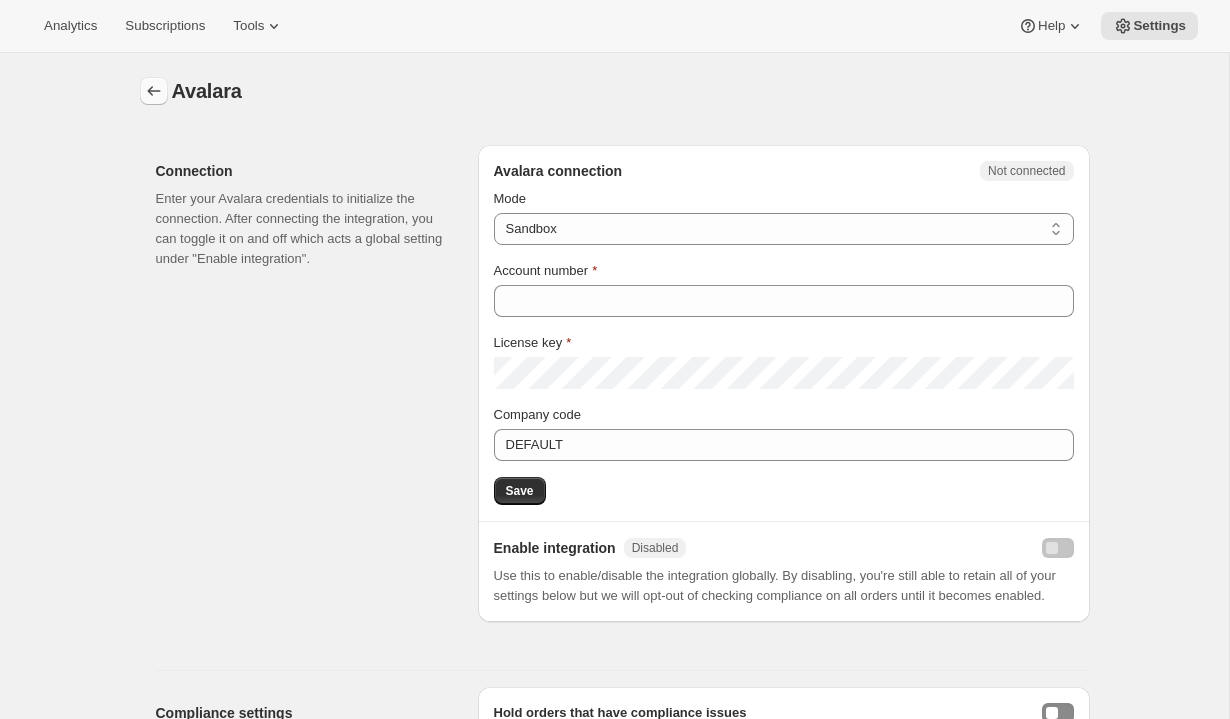 click at bounding box center [154, 91] 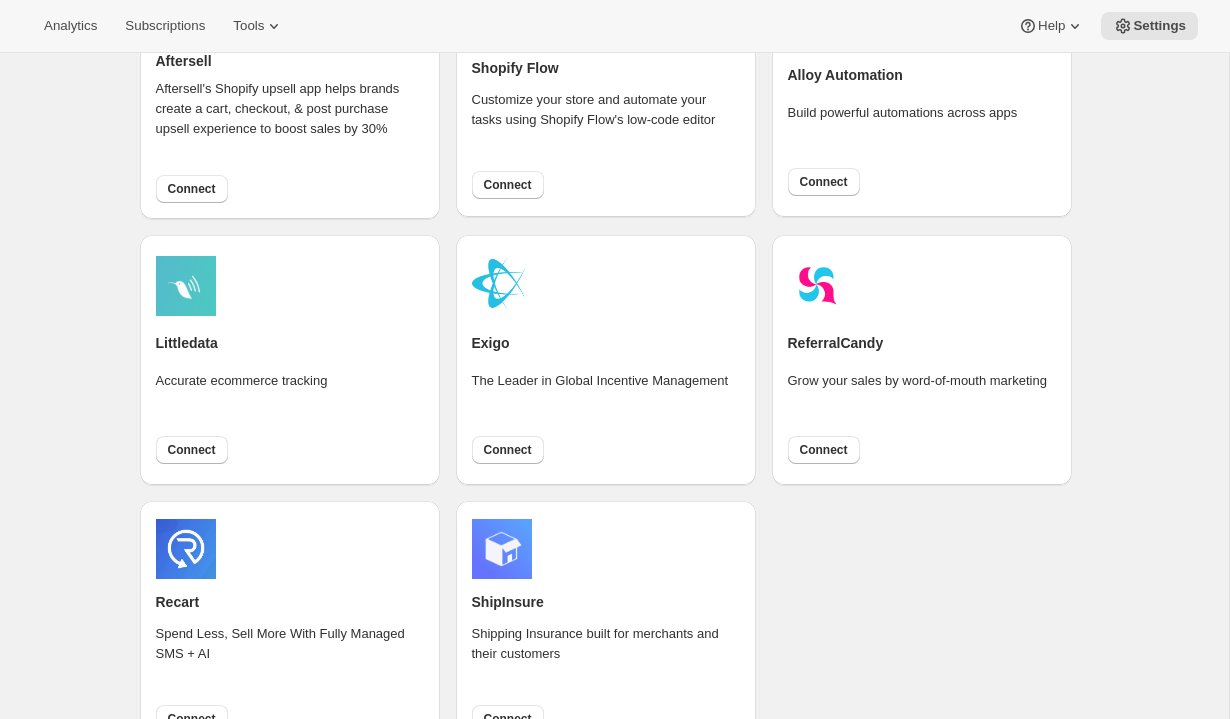 scroll, scrollTop: 1052, scrollLeft: 0, axis: vertical 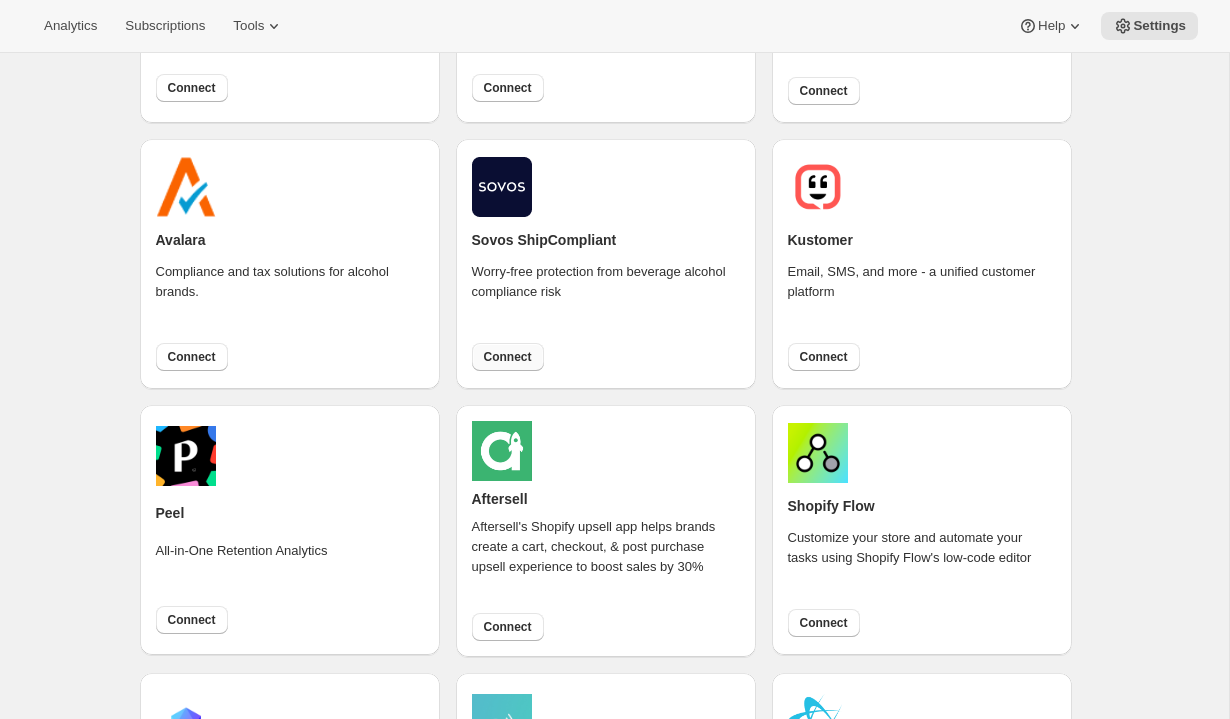click on "Connect" at bounding box center [508, 357] 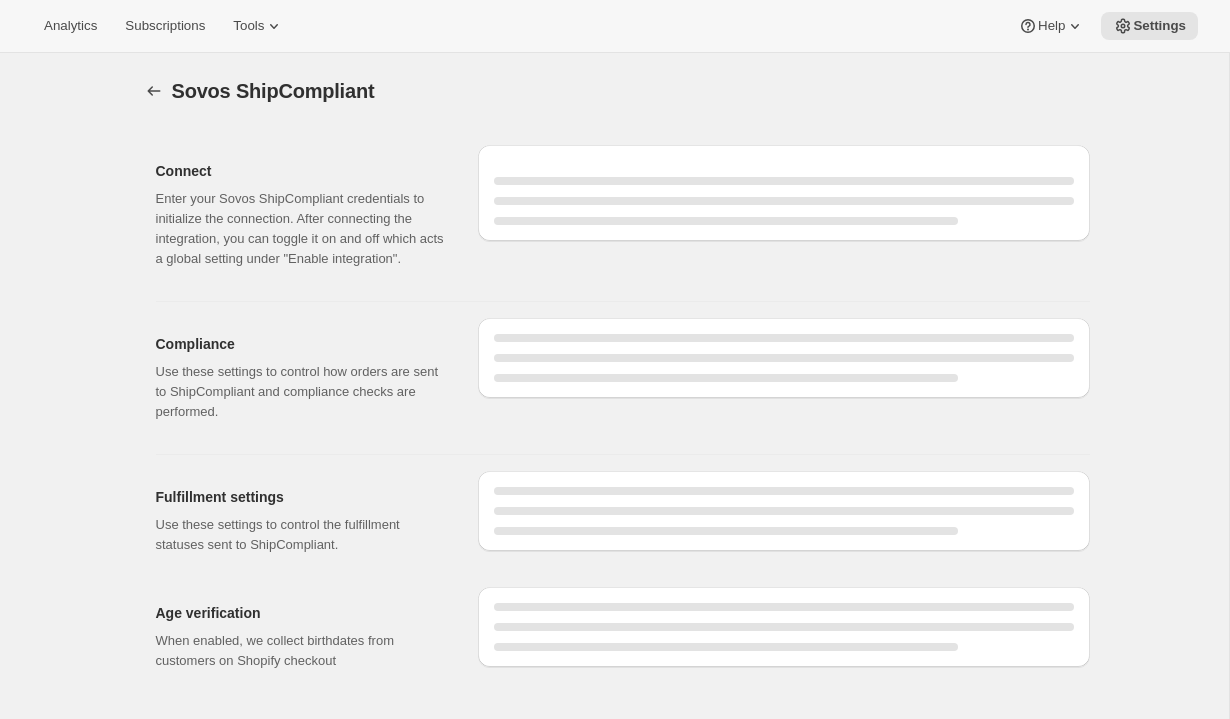 select on "development" 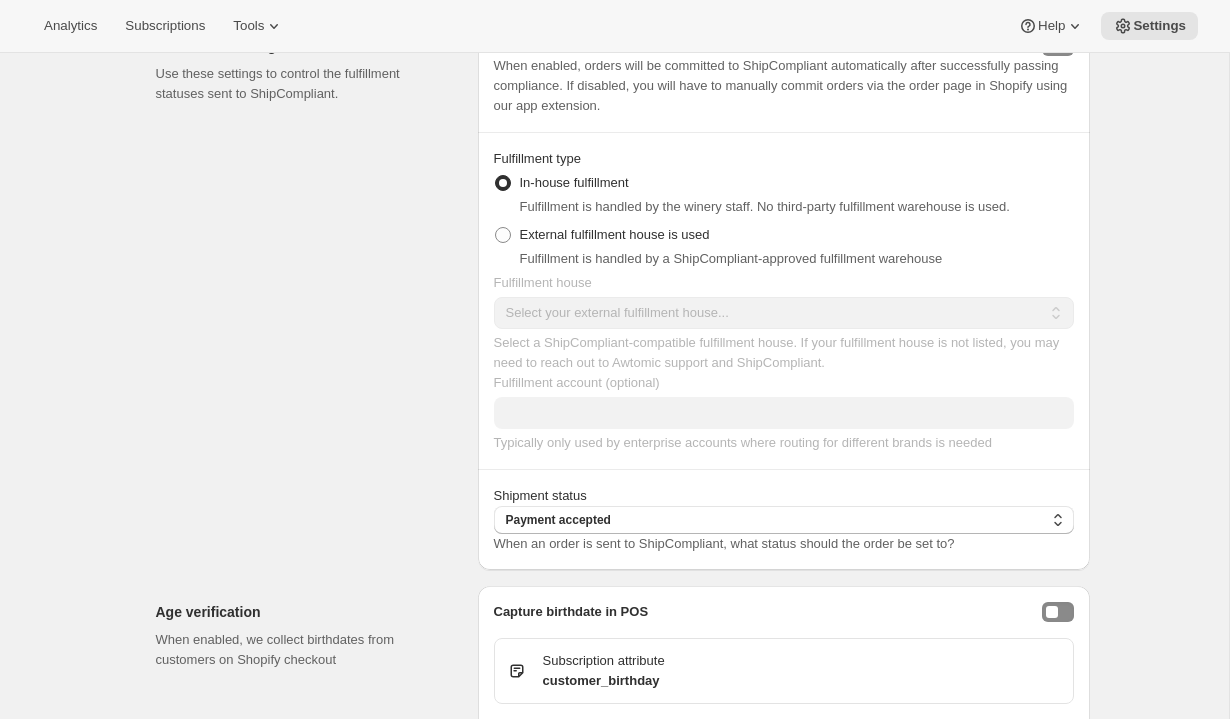 scroll, scrollTop: 1063, scrollLeft: 0, axis: vertical 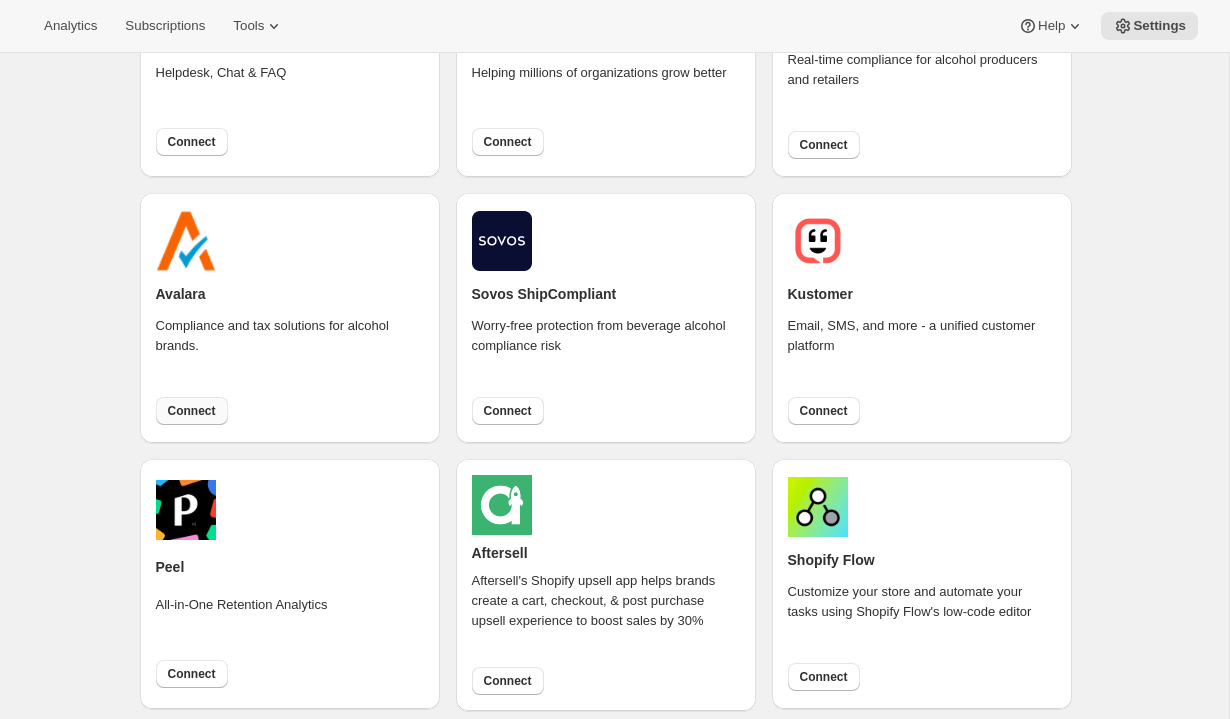 click on "Connect" at bounding box center [192, 411] 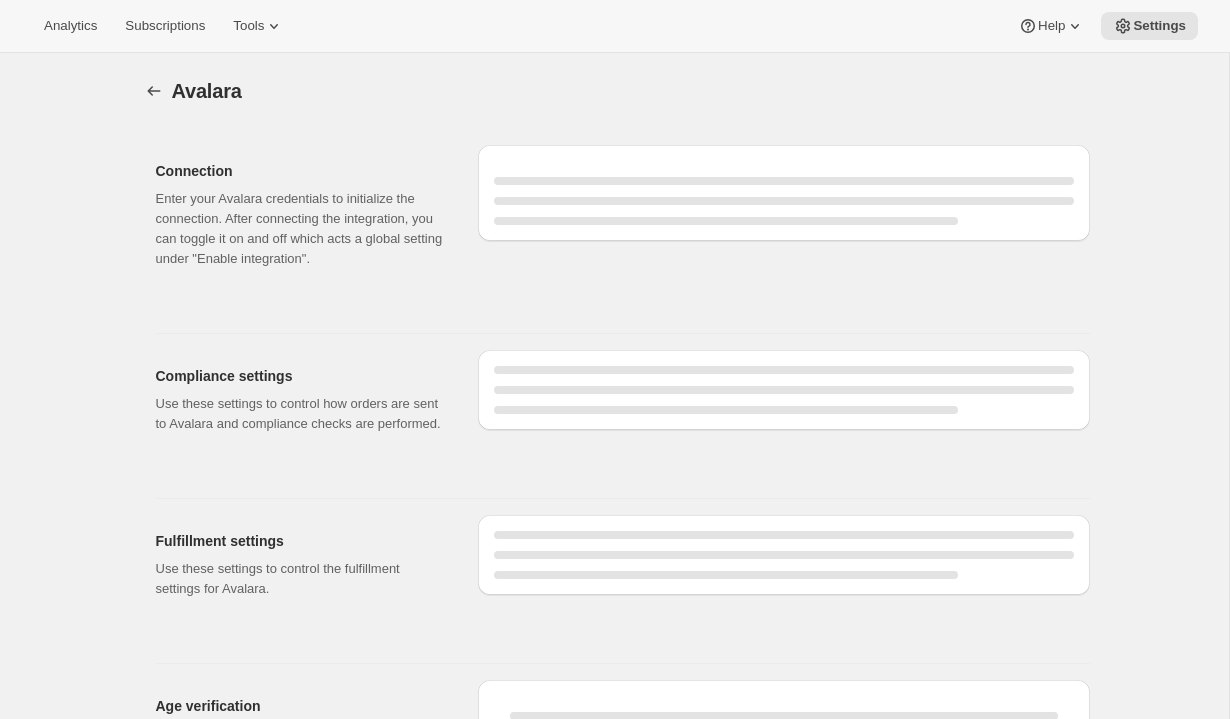 select on "development" 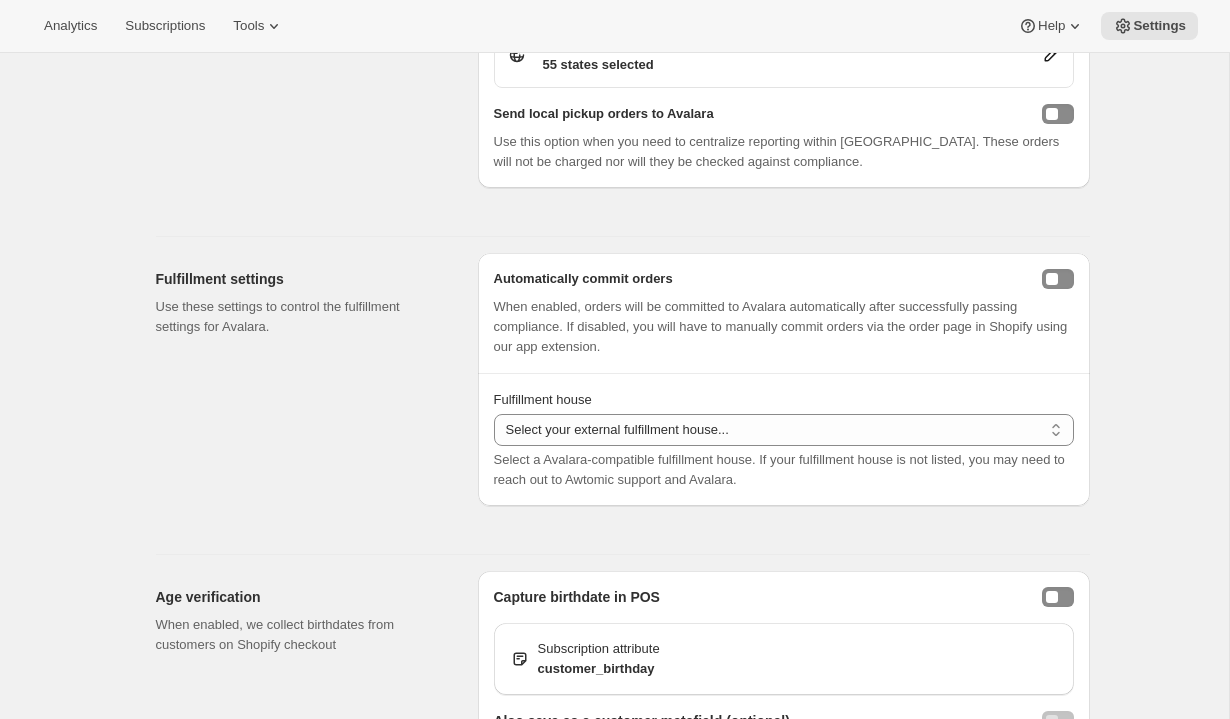 scroll, scrollTop: 768, scrollLeft: 0, axis: vertical 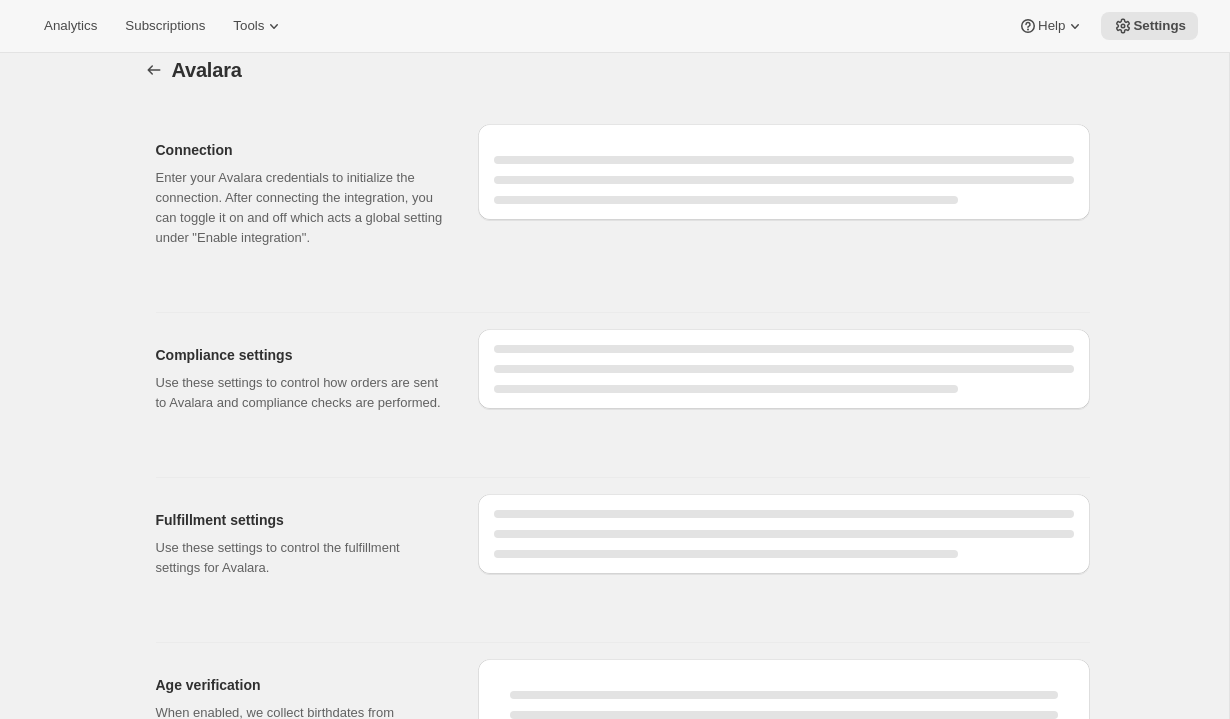 select on "development" 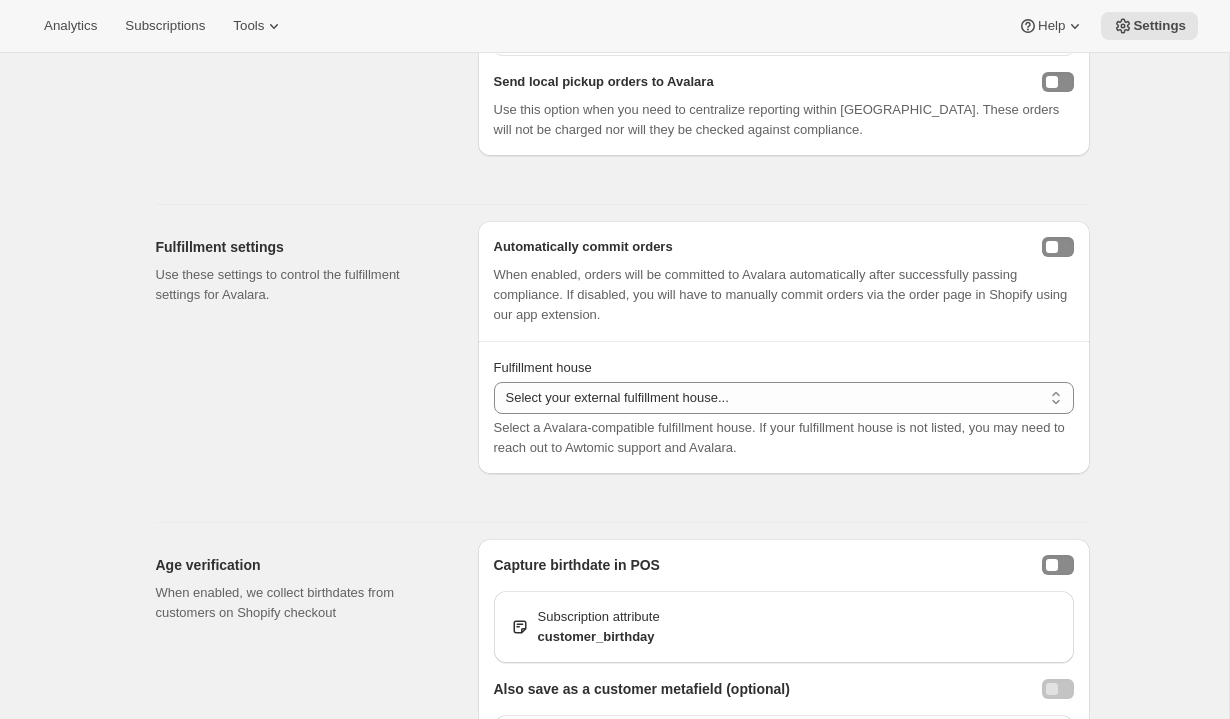 scroll, scrollTop: 533, scrollLeft: 0, axis: vertical 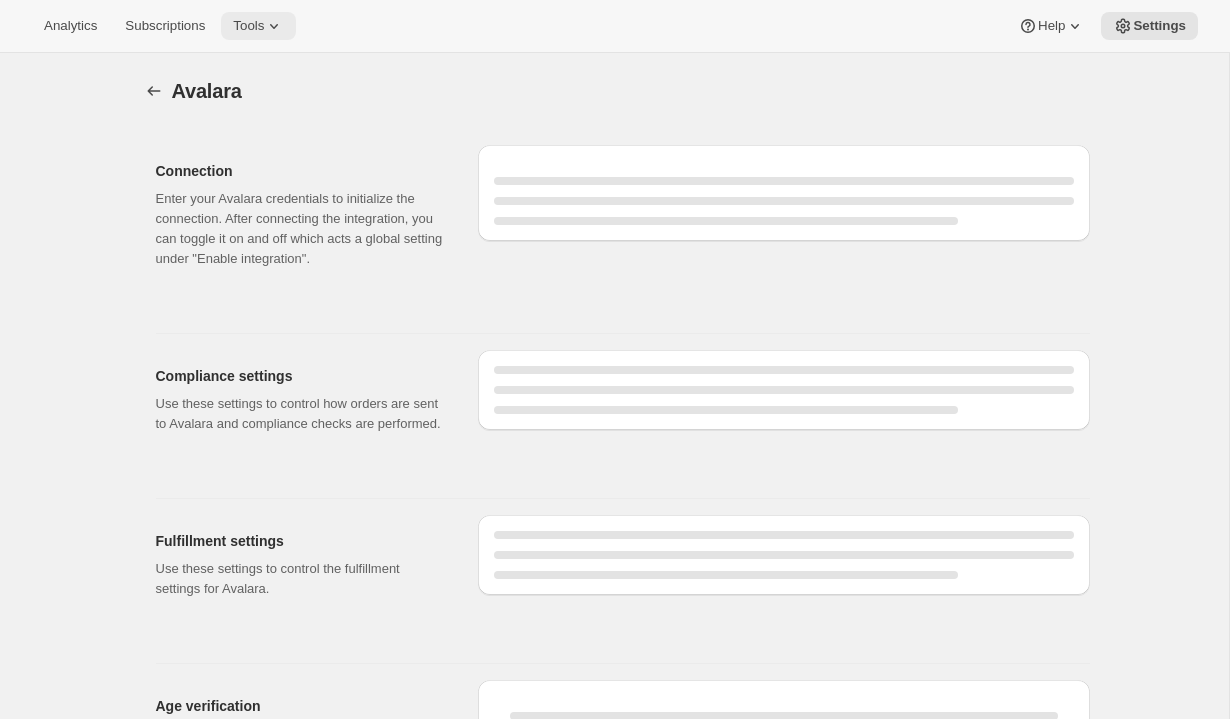 click on "Tools" at bounding box center (258, 26) 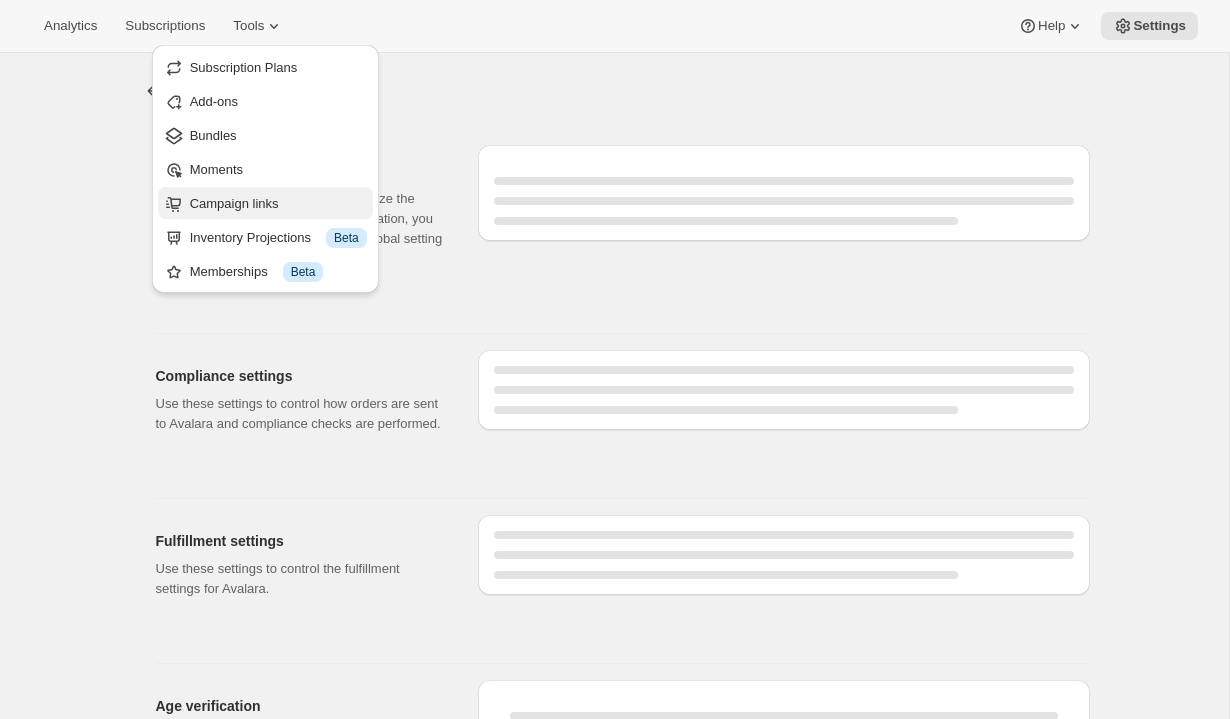 select on "development" 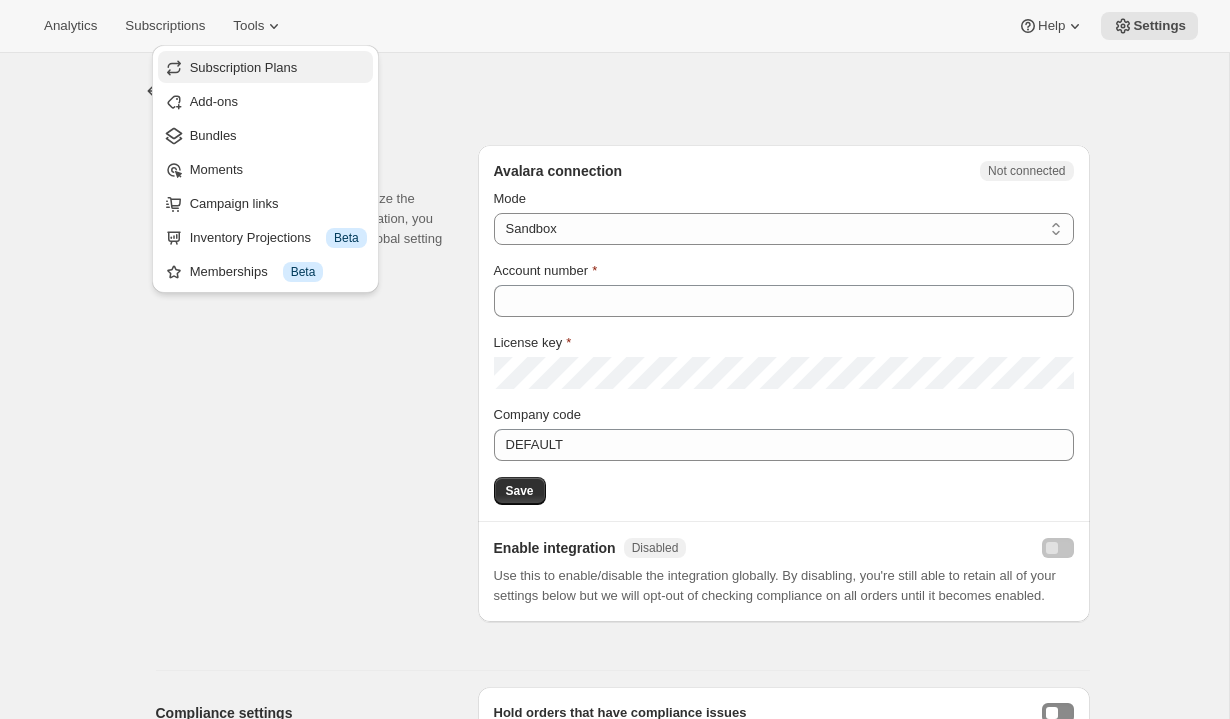 click on "Subscription Plans" at bounding box center (265, 67) 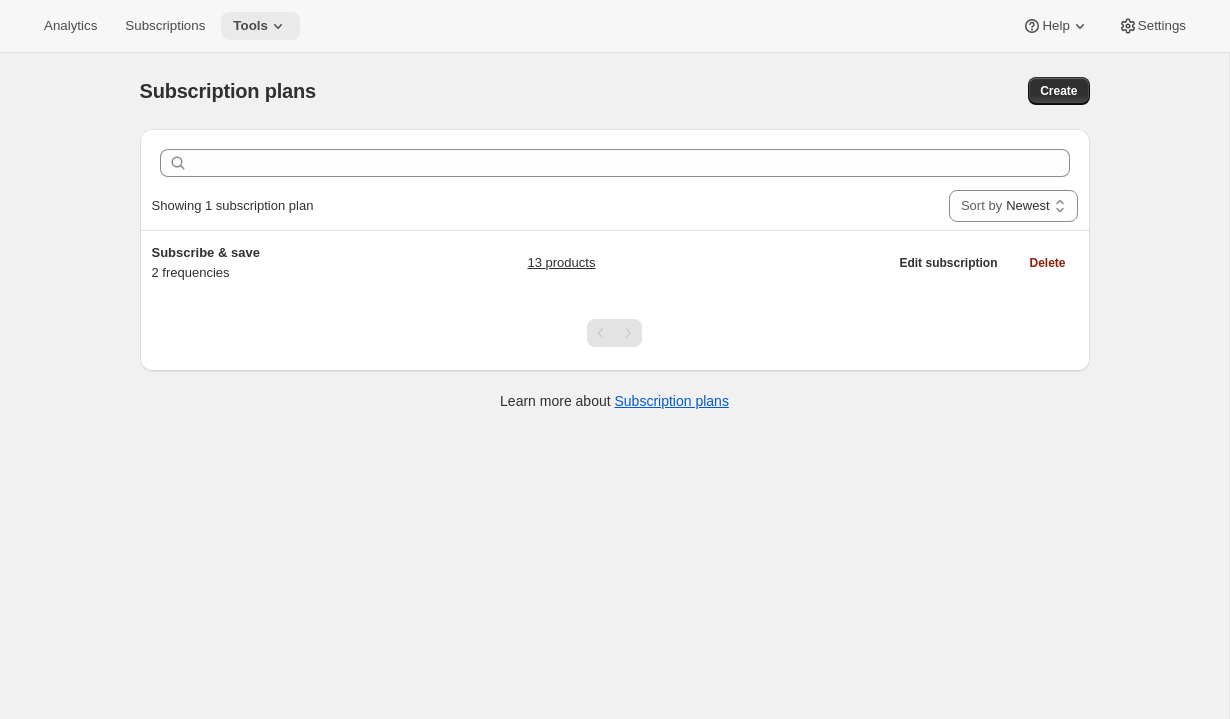 click 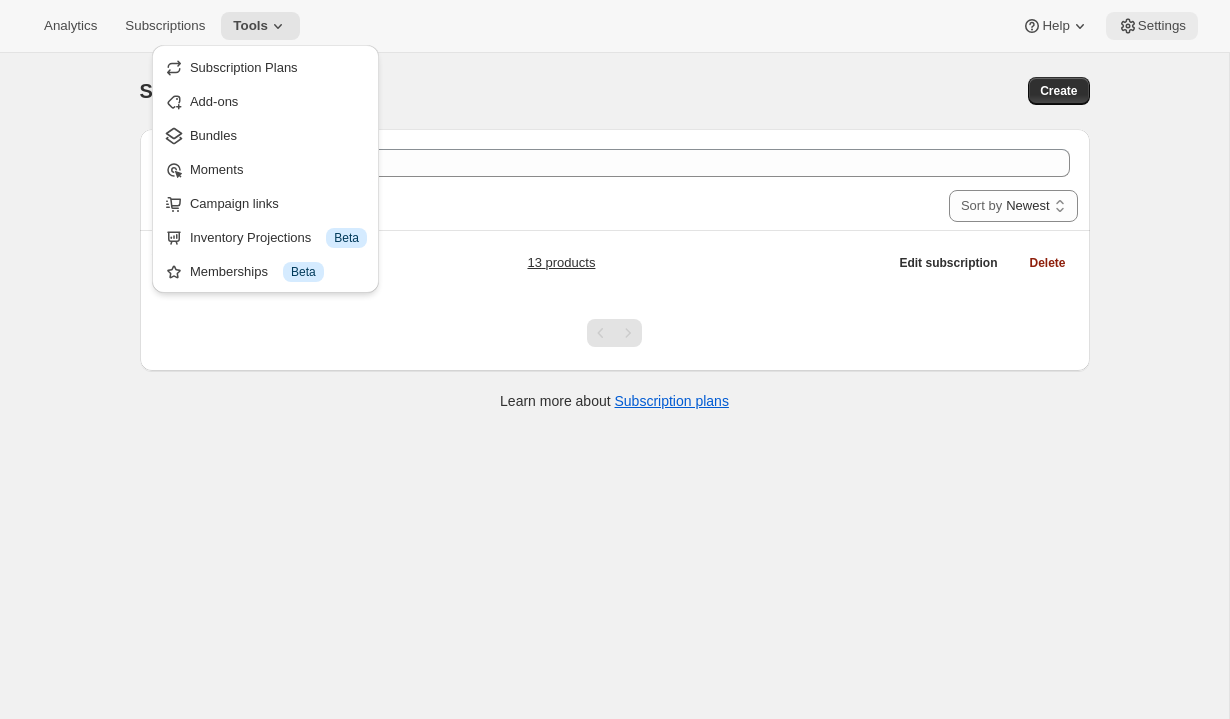 click 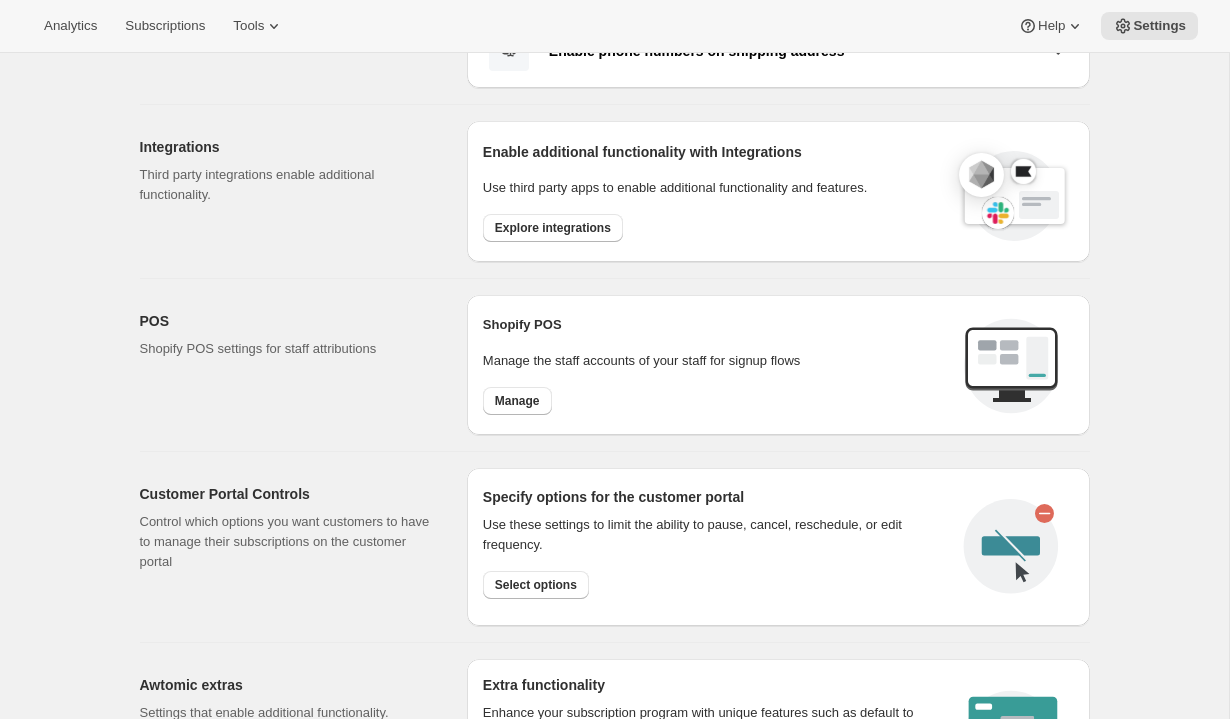 scroll, scrollTop: 581, scrollLeft: 0, axis: vertical 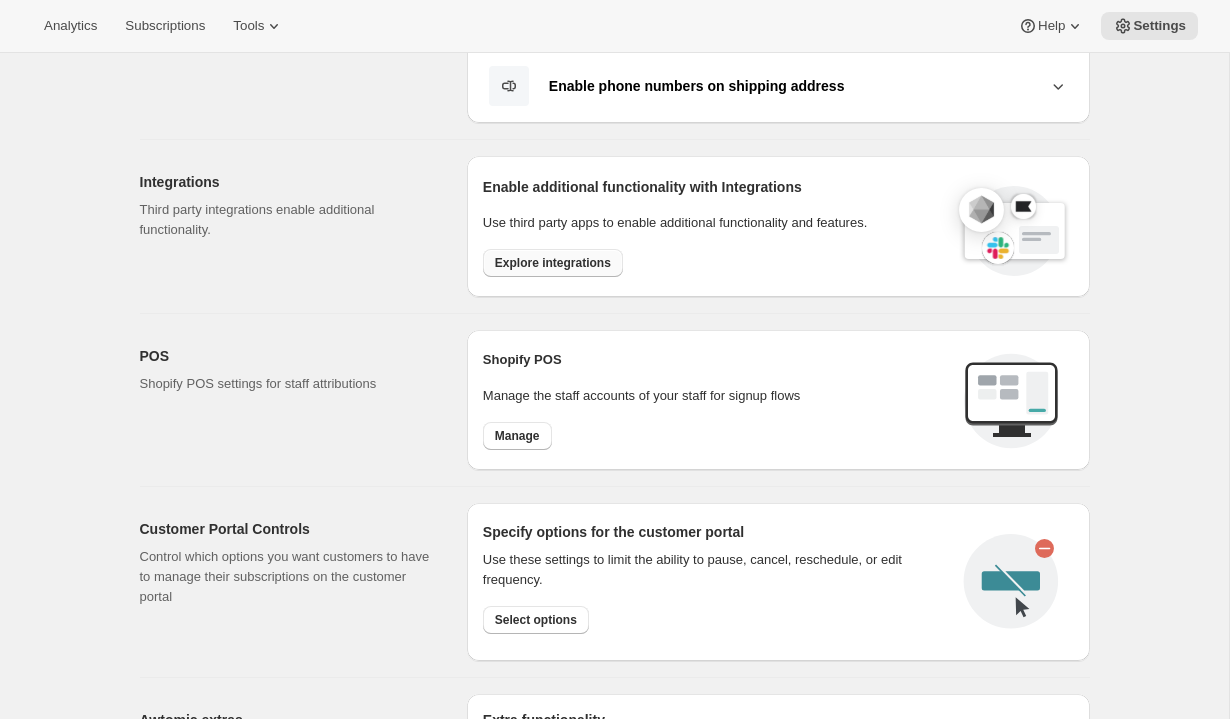 click on "Explore integrations" at bounding box center [553, 263] 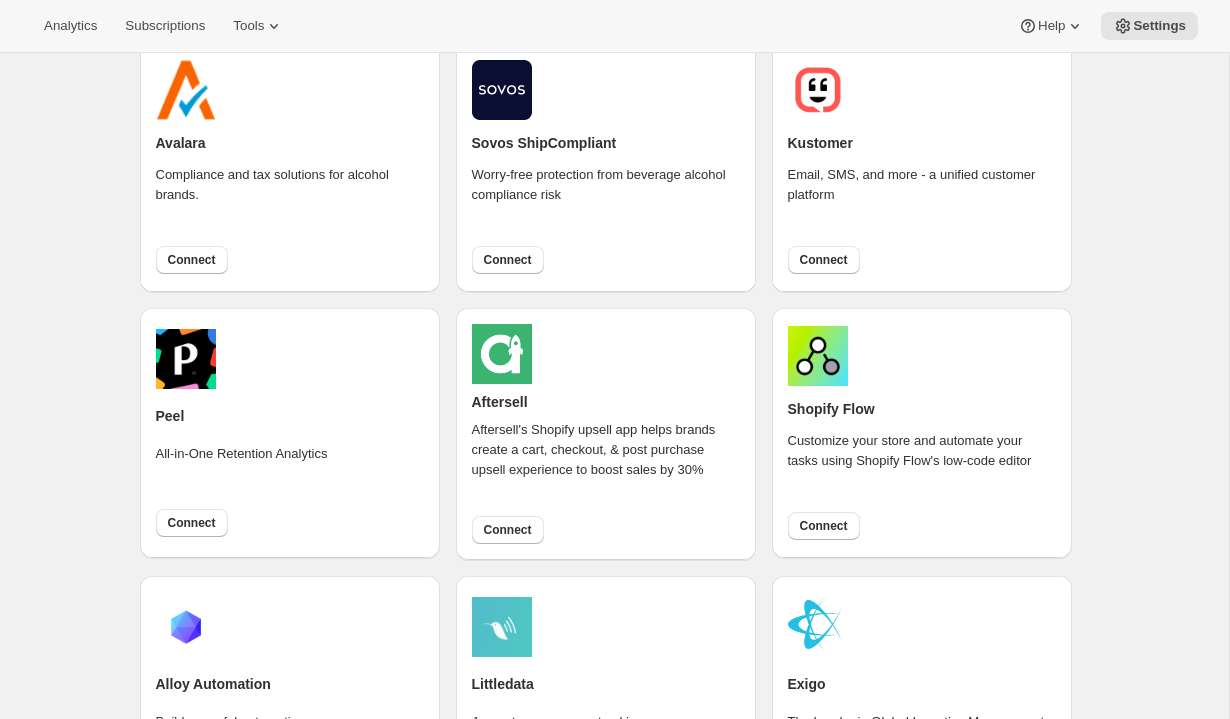 scroll, scrollTop: 533, scrollLeft: 0, axis: vertical 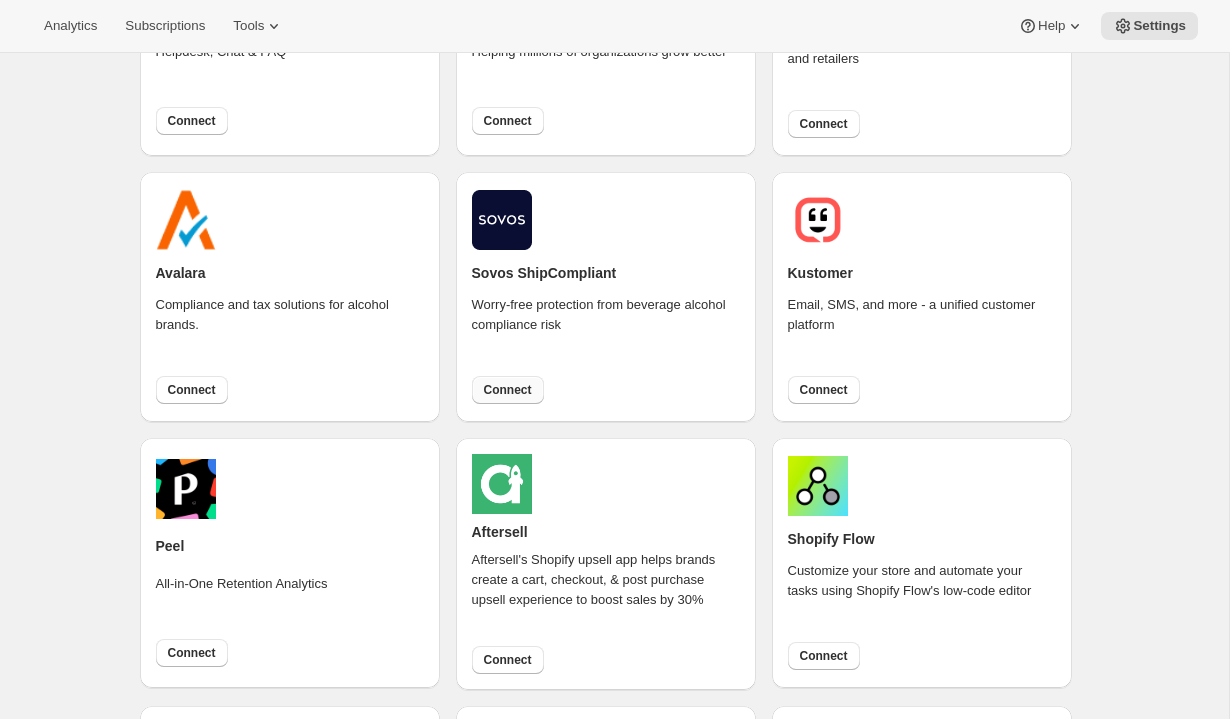 click on "Connect" at bounding box center [508, 390] 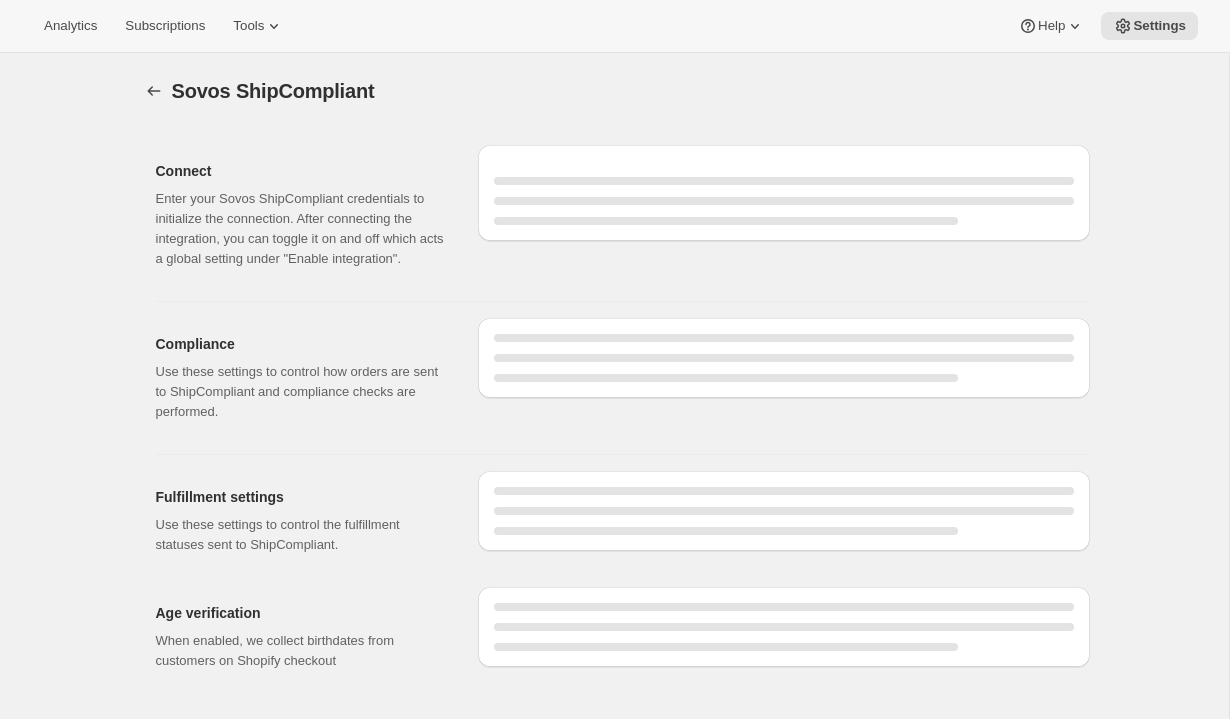 select on "development" 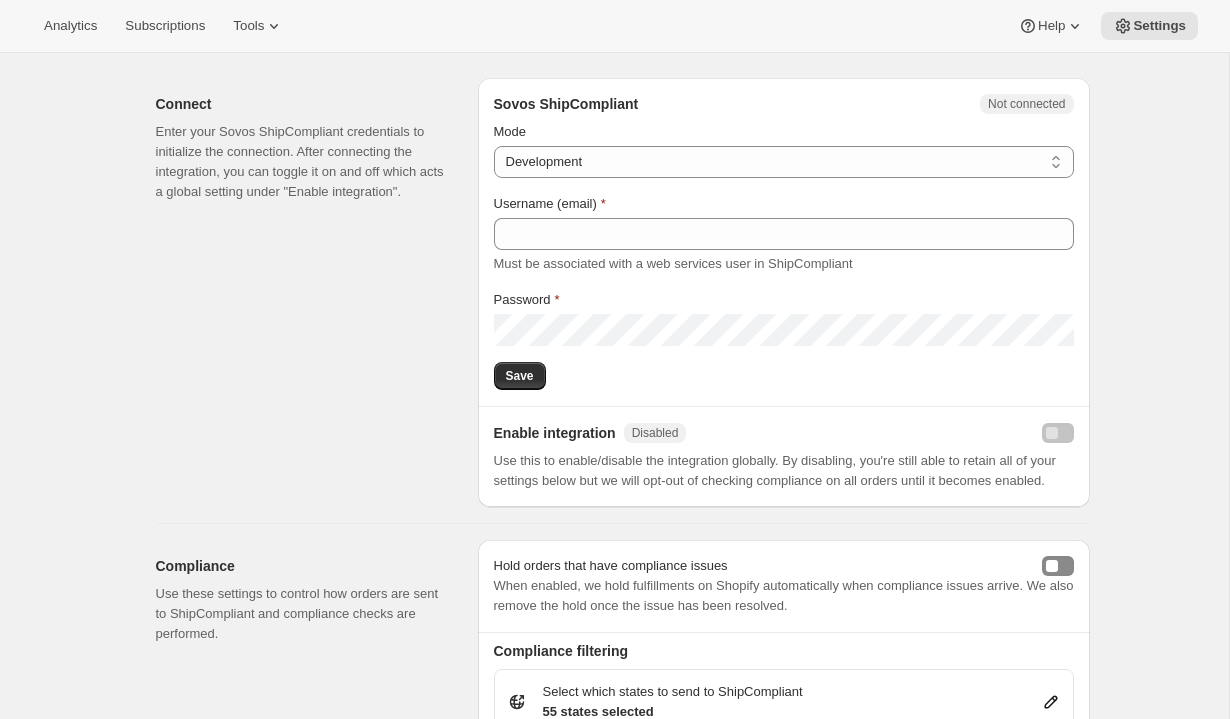scroll, scrollTop: 0, scrollLeft: 0, axis: both 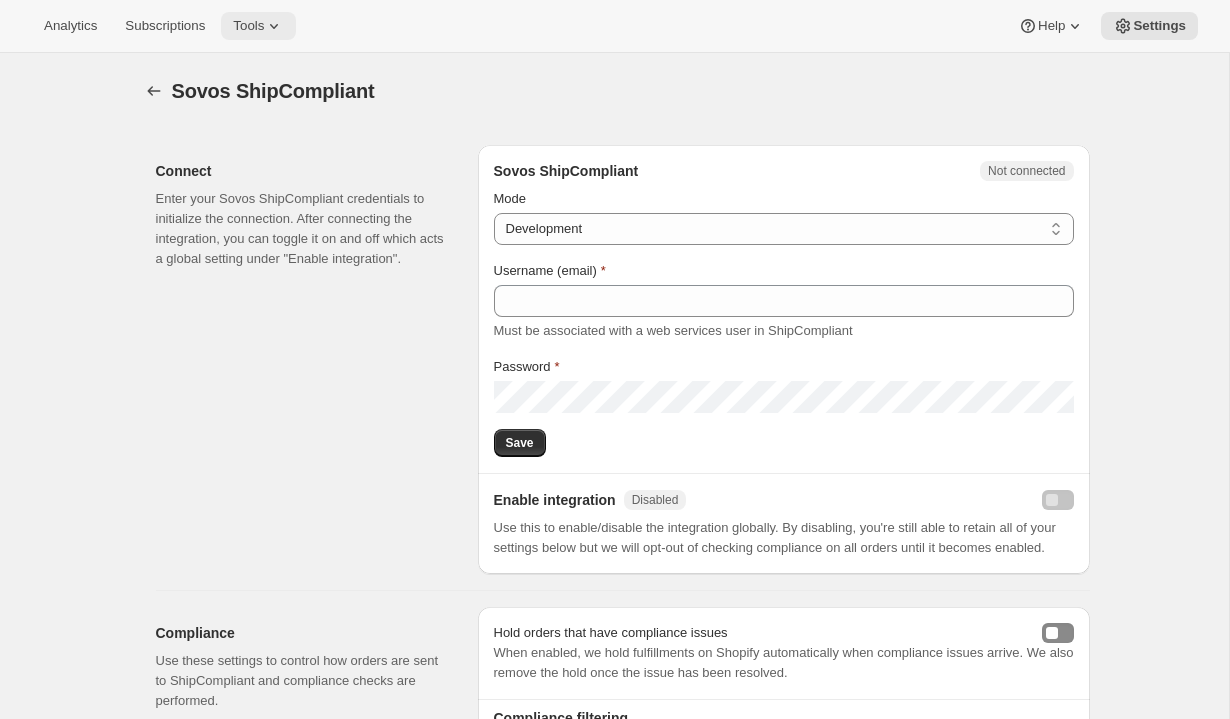 click 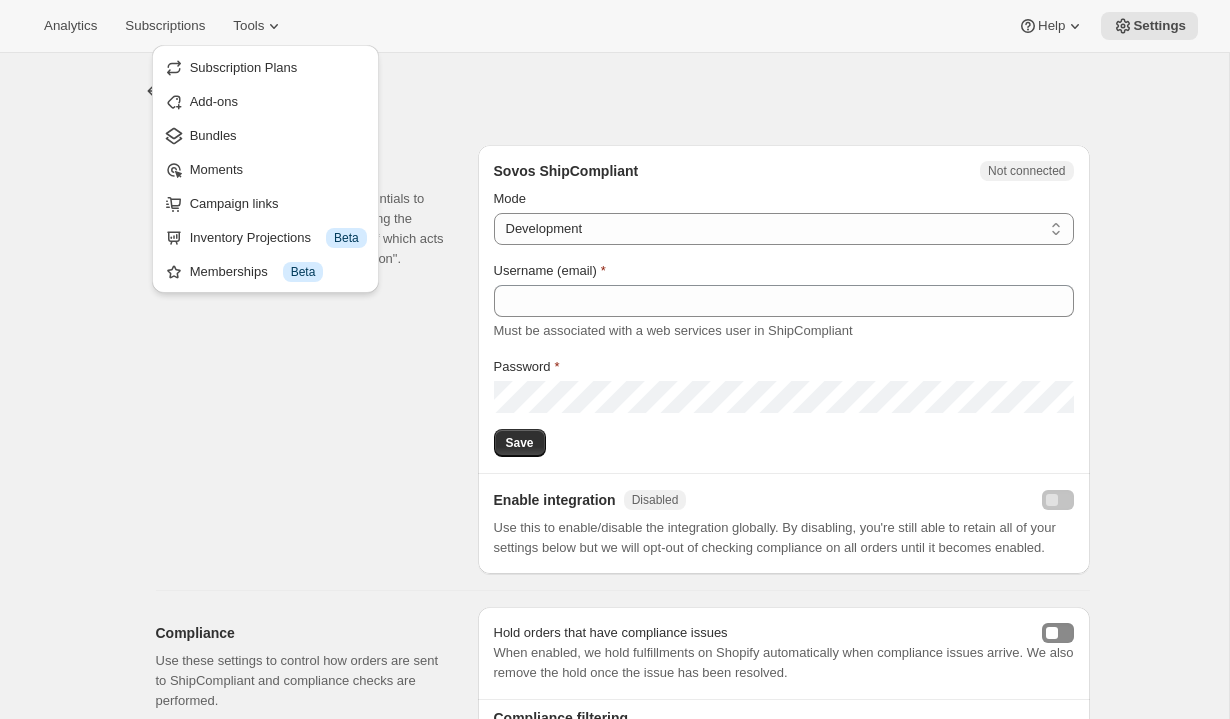 click on "Sovos ShipCompliant. This page is ready Sovos ShipCompliant Connect Enter your Sovos ShipCompliant credentials to initialize the connection. After connecting the integration, you can toggle it on and off which acts a global setting under "Enable integration". Sovos ShipCompliant Not connected Mode Production Development Development Username (email) Must be associated with a web services user in ShipCompliant Password Save Enable integration Disabled Use this to enable/disable the integration globally. By disabling, you're still able to retain all of your settings below but we will opt-out of checking compliance on all orders until it becomes enabled. Compliance Use these settings to control how orders are sent to ShipCompliant and compliance checks are performed. Hold orders that have compliance issues When enabled, we hold fulfillments on Shopify automatically when compliance issues arrive. We also remove the hold once the issue has been resolved.  Compliance filtering 55 states selected Fulfillment settings" at bounding box center (614, 1050) 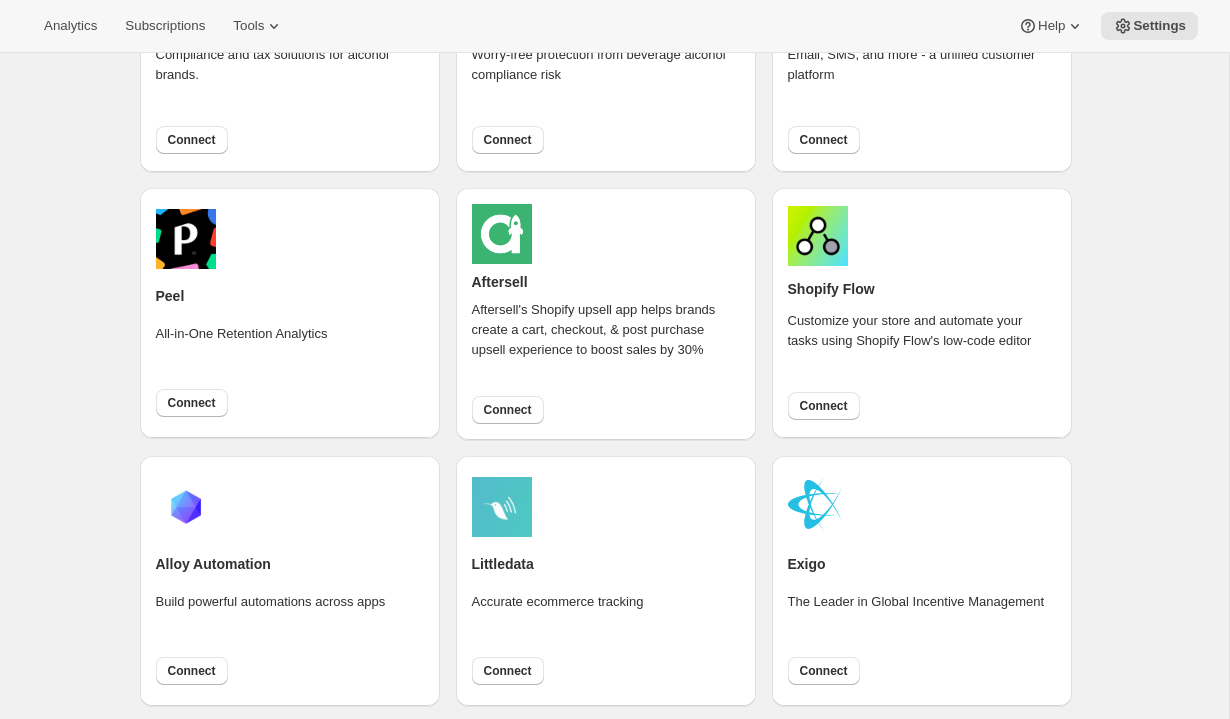 scroll, scrollTop: 491, scrollLeft: 0, axis: vertical 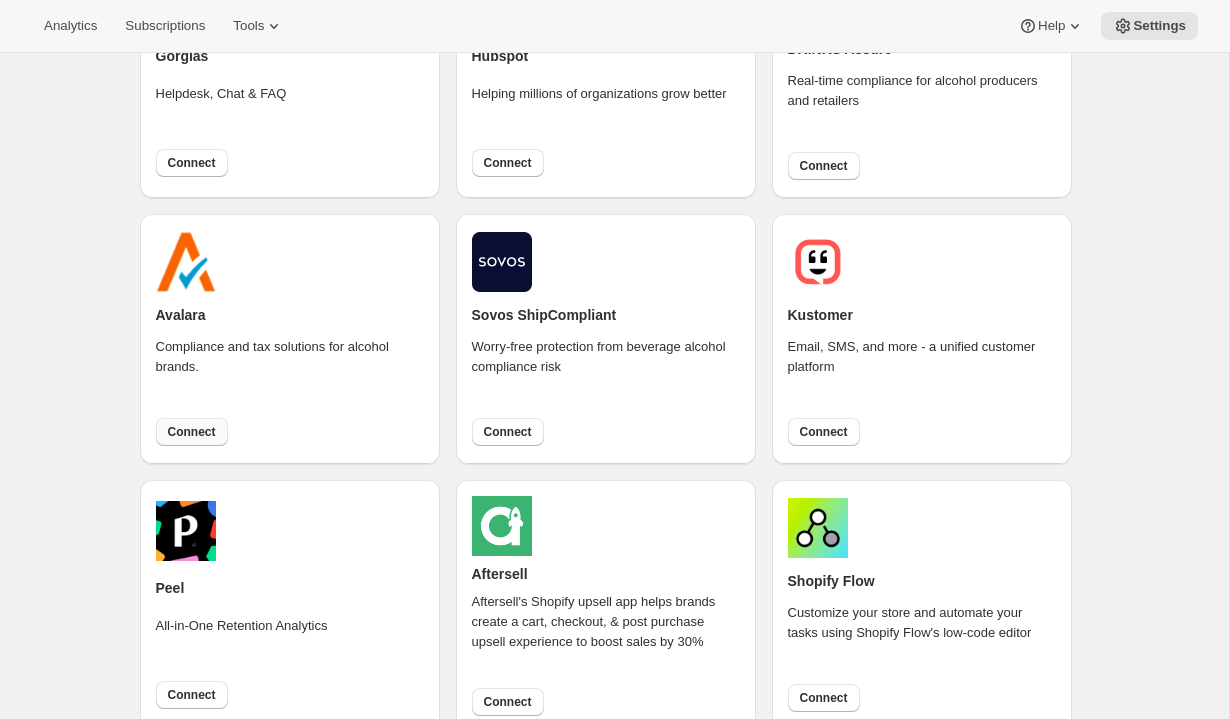 click on "Connect" at bounding box center (192, 432) 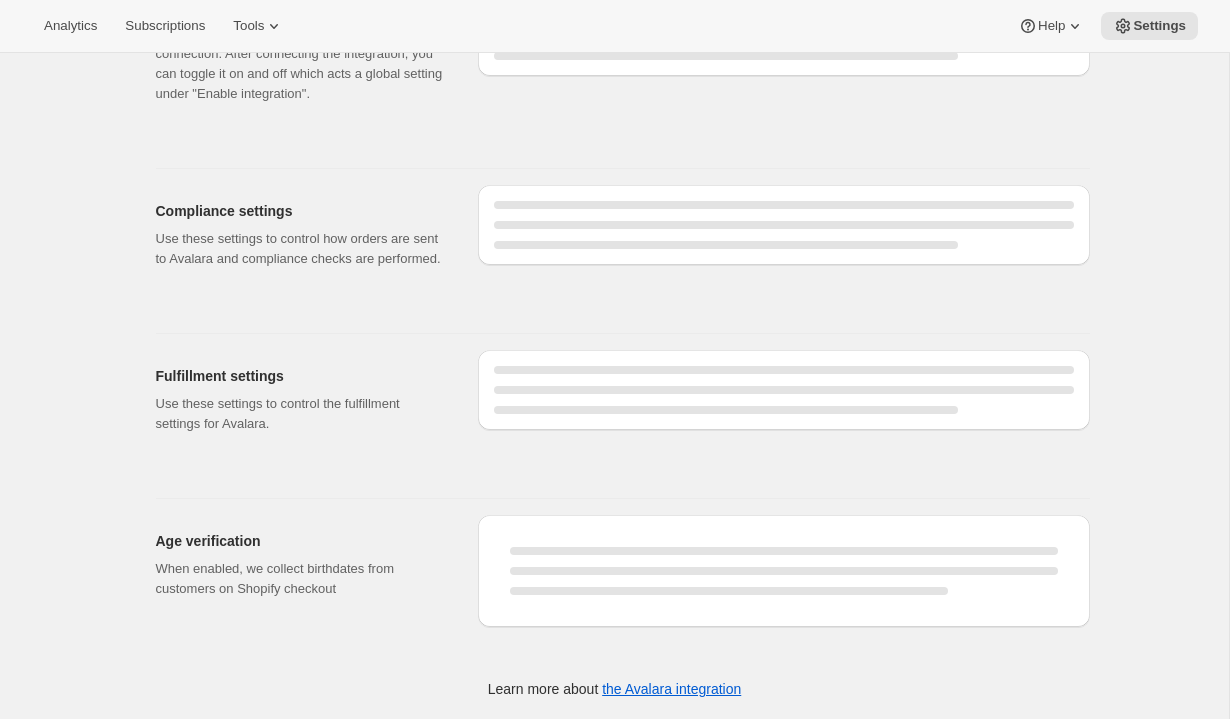 scroll, scrollTop: 0, scrollLeft: 0, axis: both 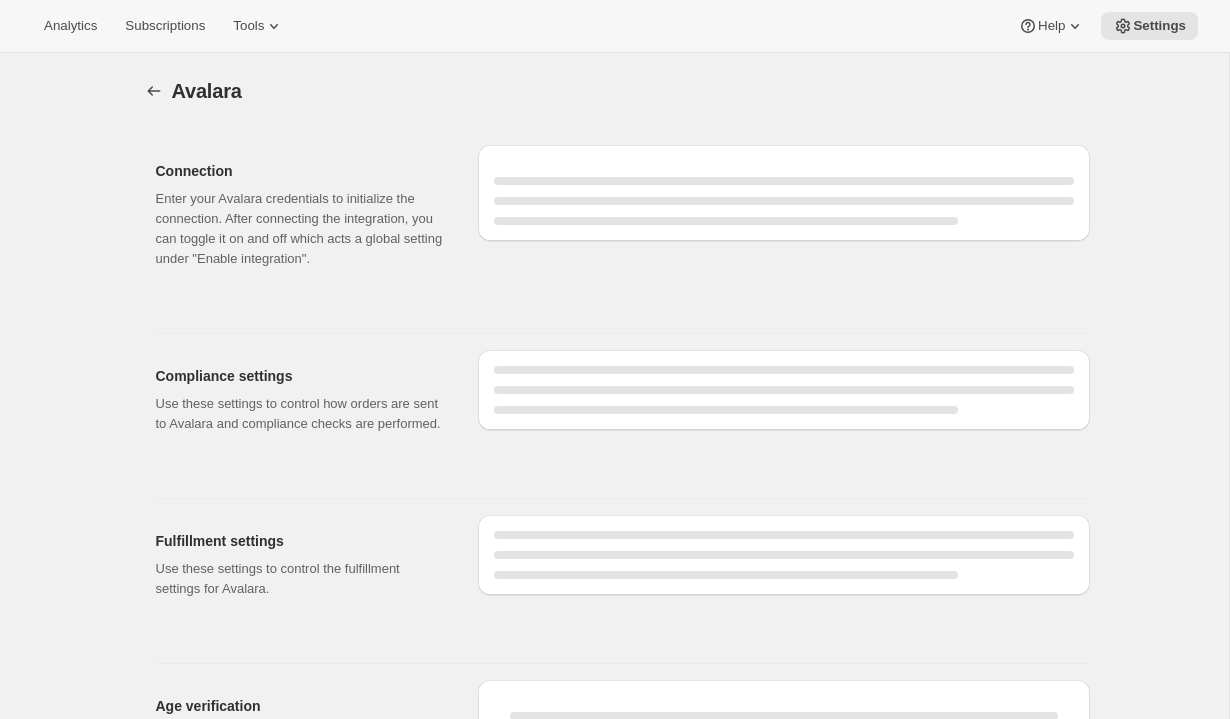 select on "development" 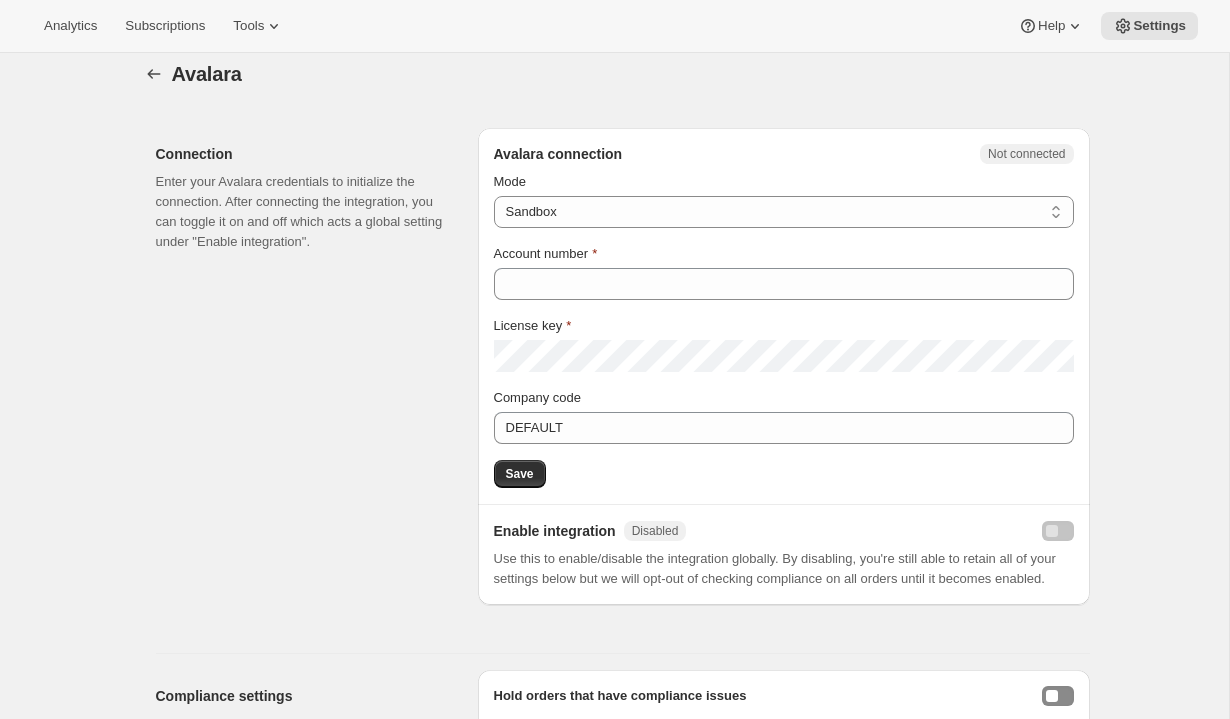 scroll, scrollTop: 14, scrollLeft: 0, axis: vertical 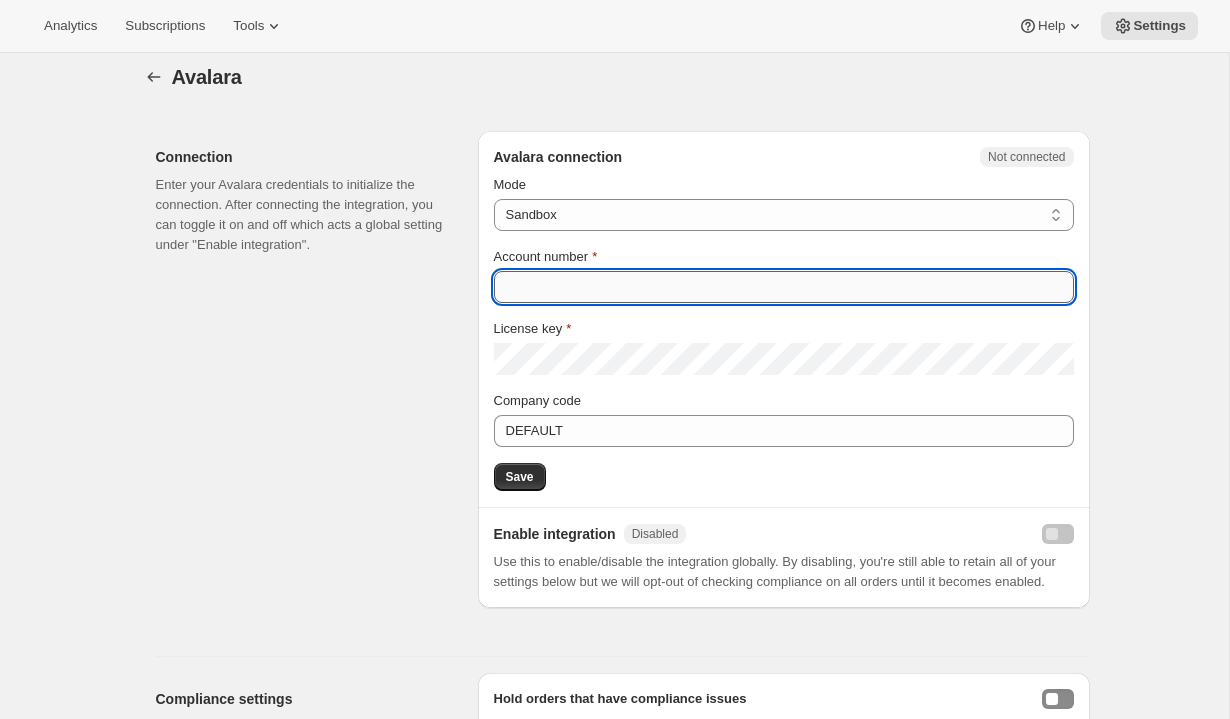 click on "Account number" at bounding box center [784, 287] 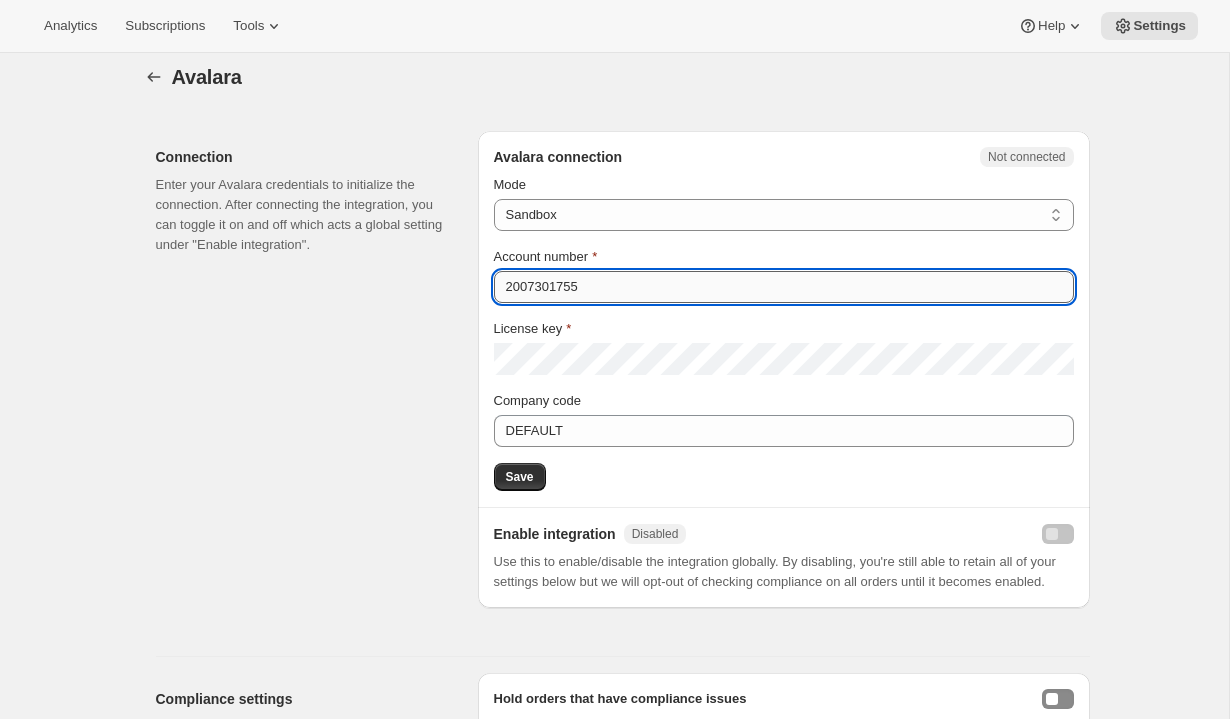 type on "2007301755" 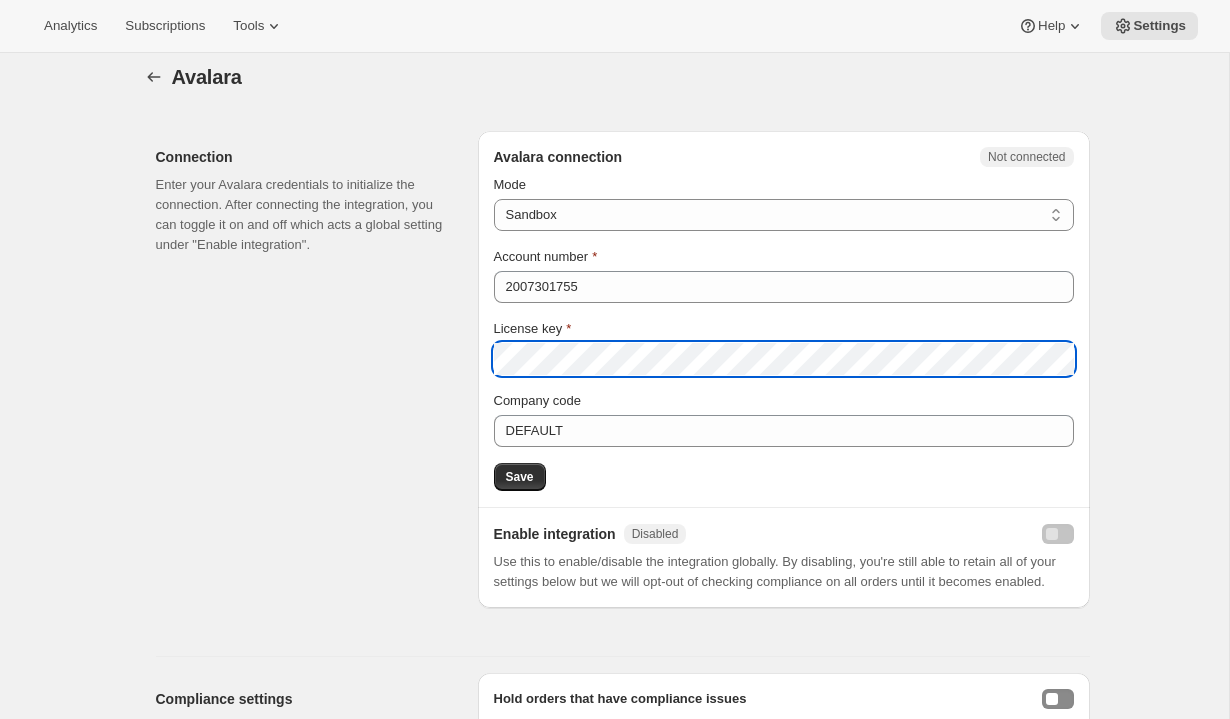 click on "Connection Enter your Avalara credentials to initialize the connection. After connecting the integration, you can toggle it on and off which acts a global setting under "Enable integration"." at bounding box center [309, 369] 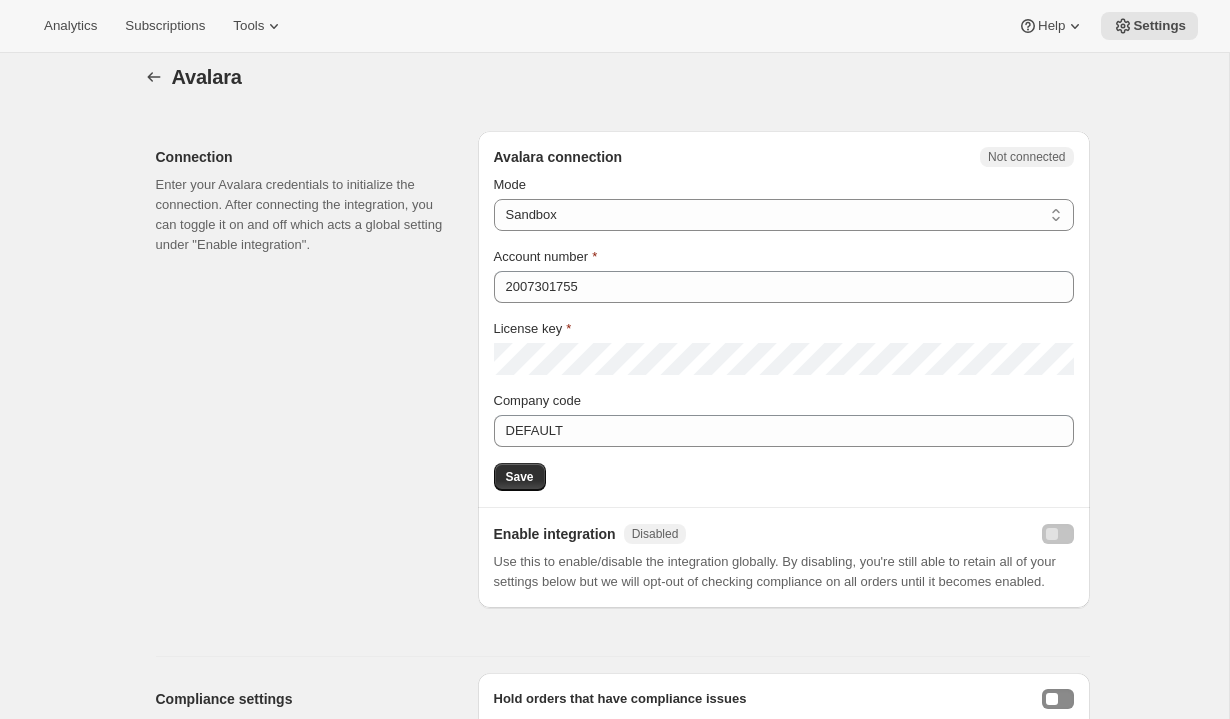 click on "Connection Enter your Avalara credentials to initialize the connection. After connecting the integration, you can toggle it on and off which acts a global setting under "Enable integration"." at bounding box center (309, 369) 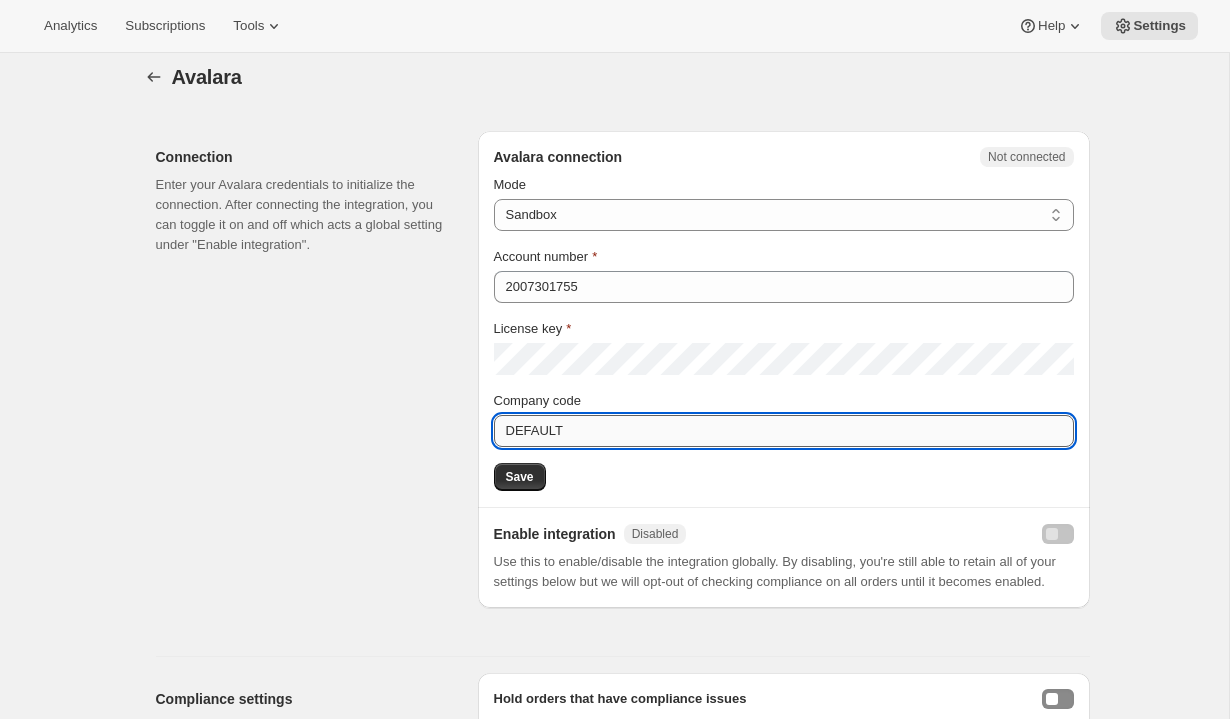 click on "DEFAULT" at bounding box center (784, 431) 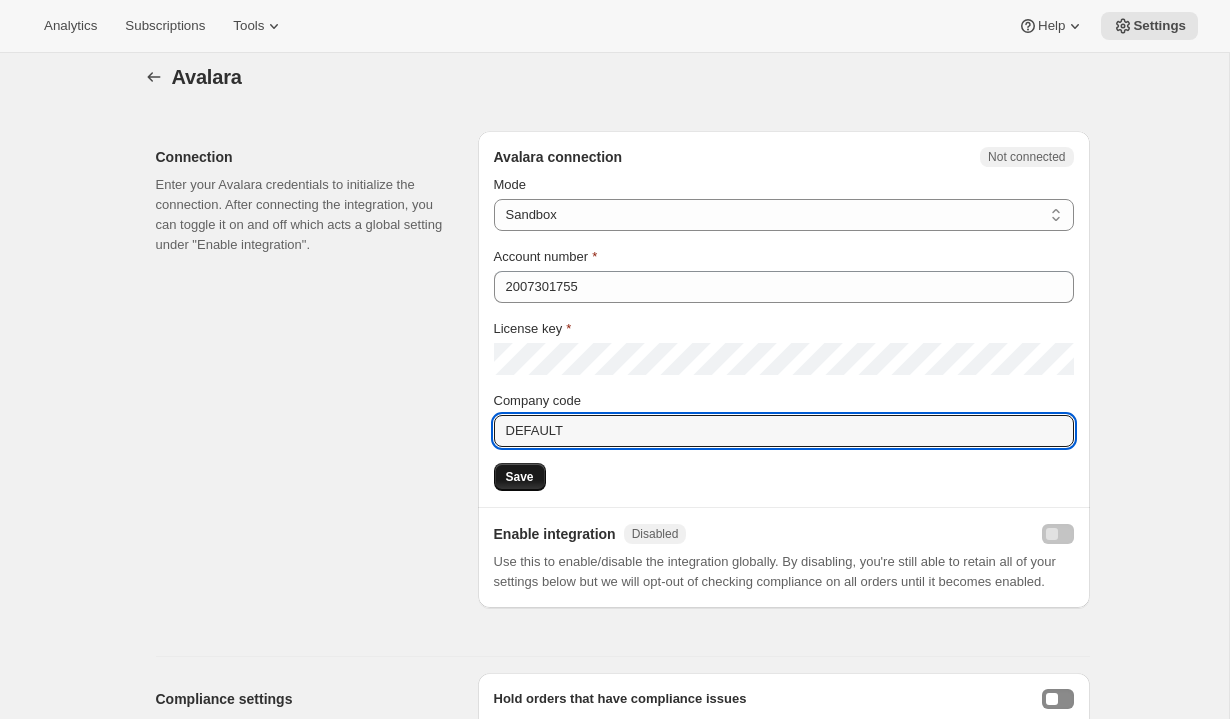 click on "Save" at bounding box center [520, 477] 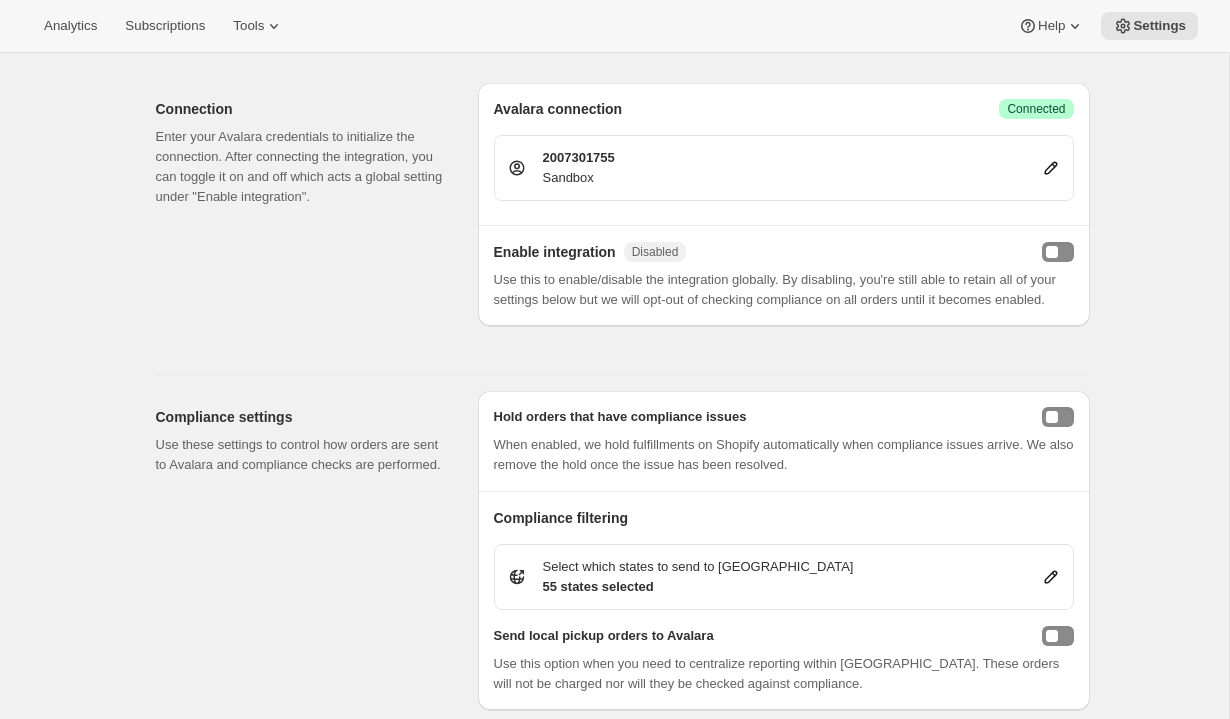 scroll, scrollTop: 167, scrollLeft: 0, axis: vertical 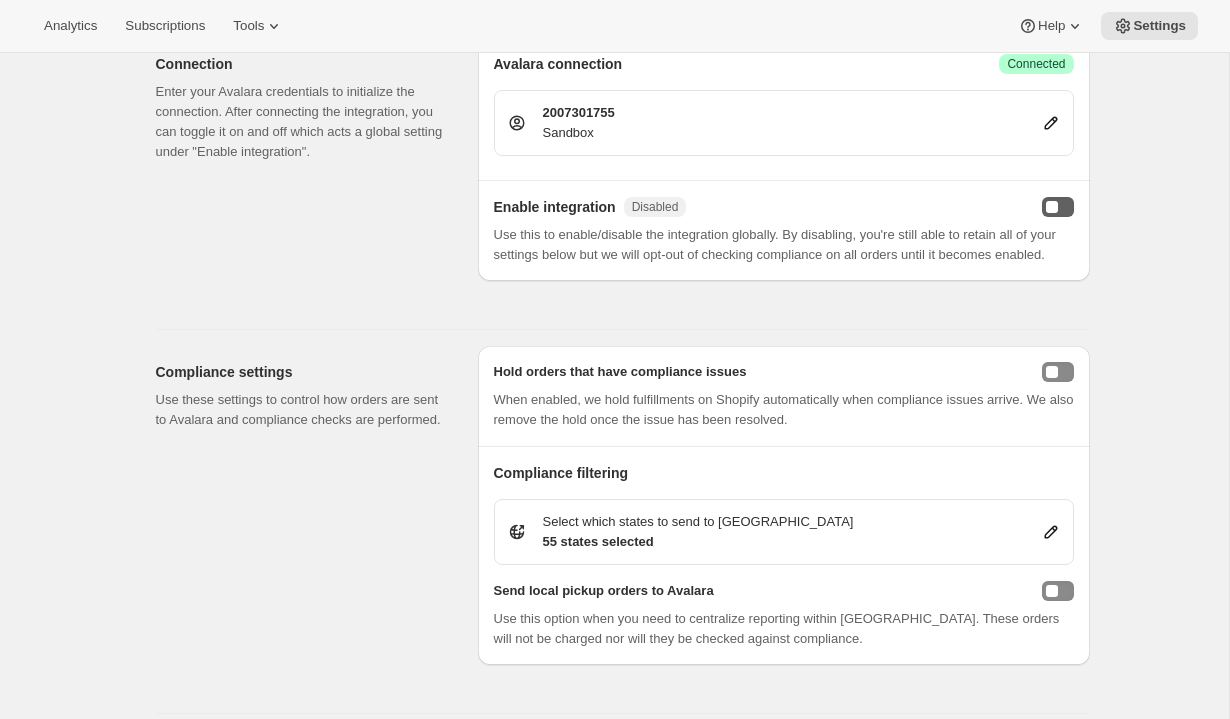 click at bounding box center [1052, 207] 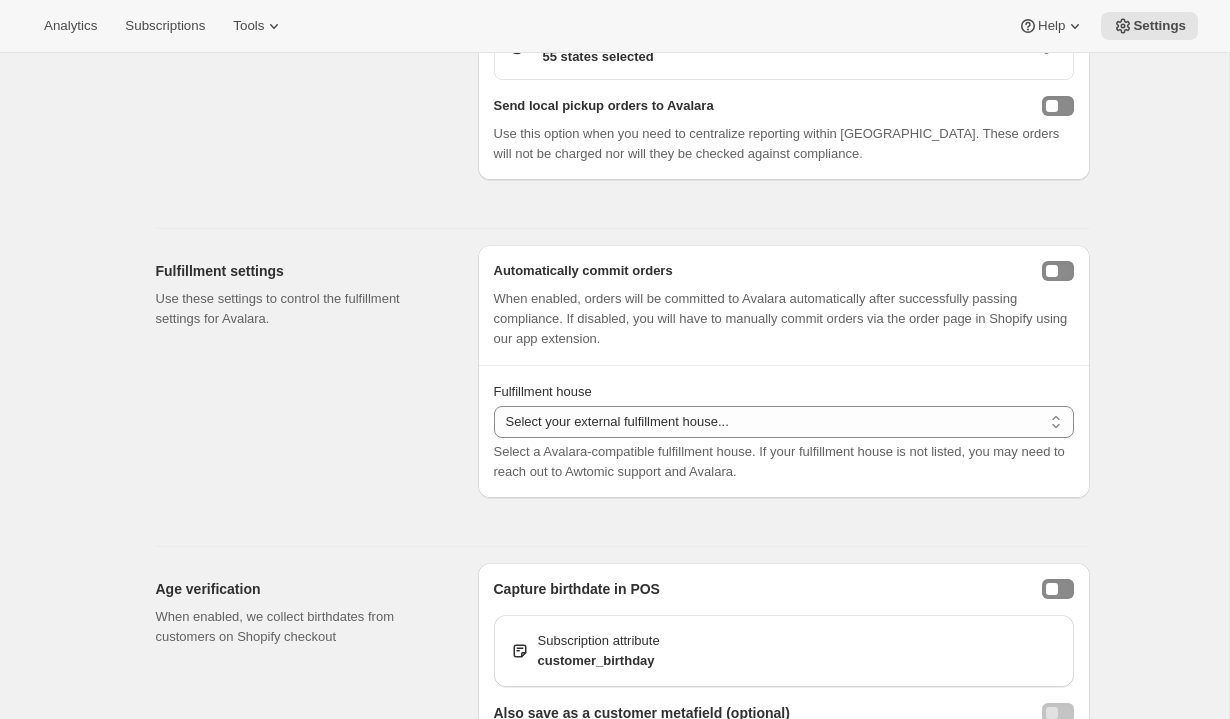 scroll, scrollTop: 646, scrollLeft: 0, axis: vertical 